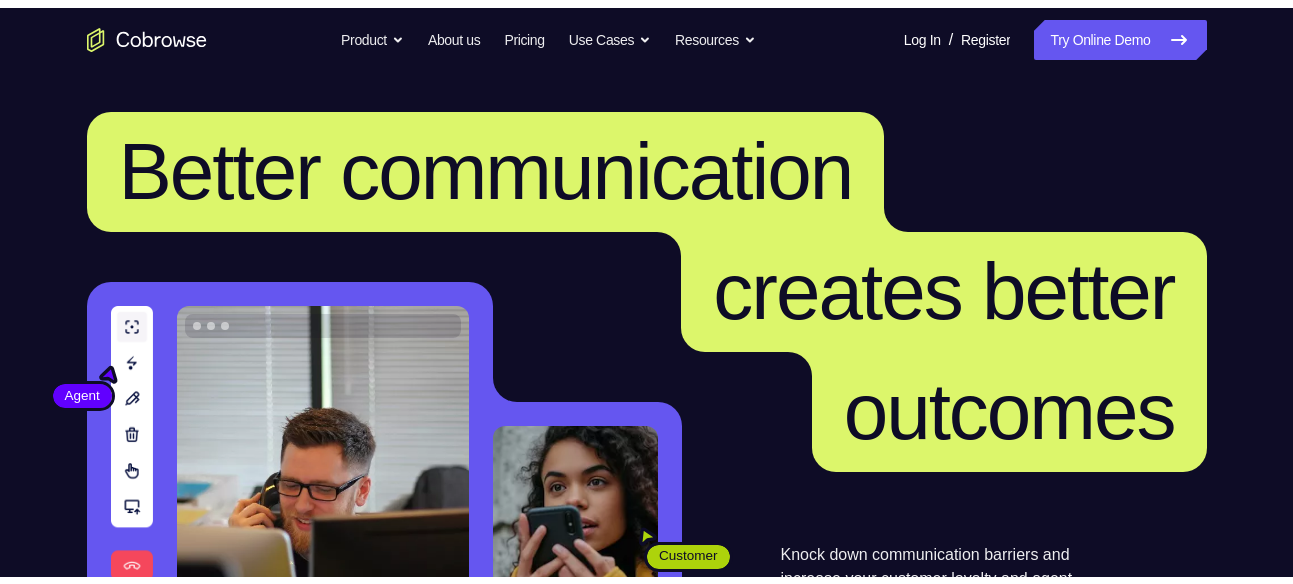 scroll, scrollTop: 0, scrollLeft: 0, axis: both 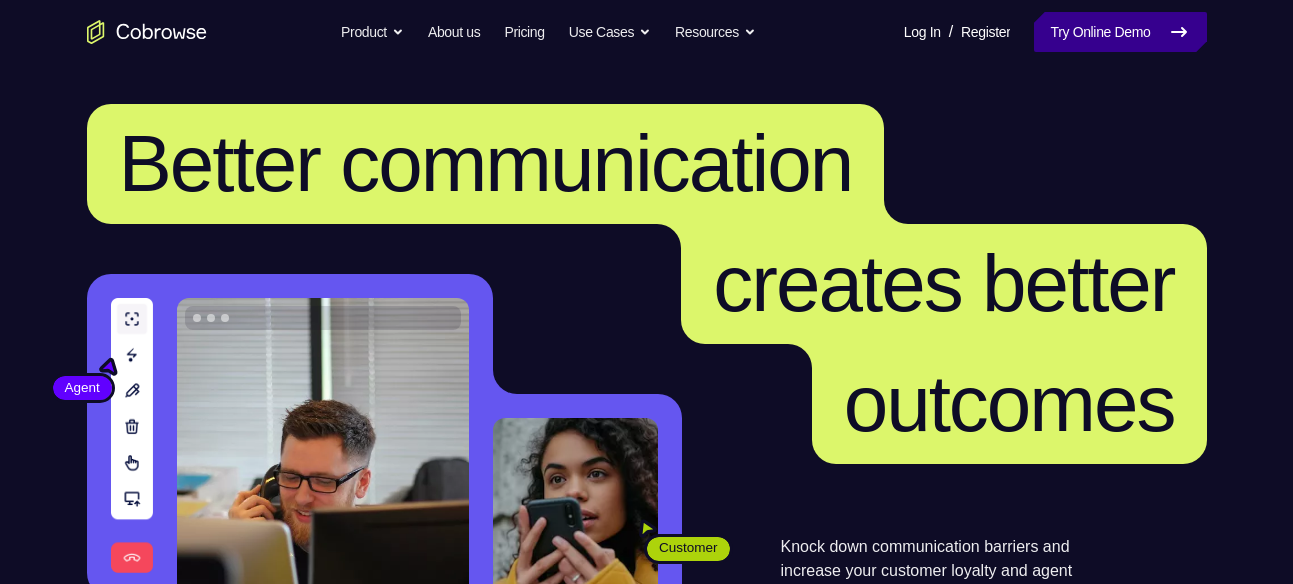 click on "Try Online Demo" at bounding box center (1120, 32) 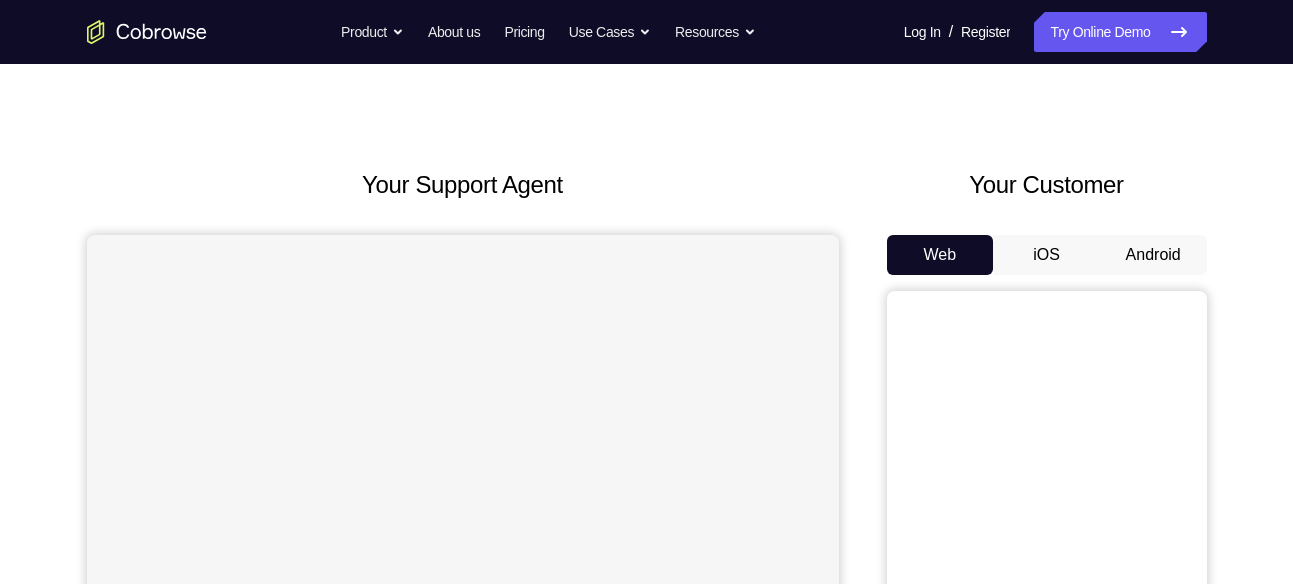 click on "Android" at bounding box center (1153, 255) 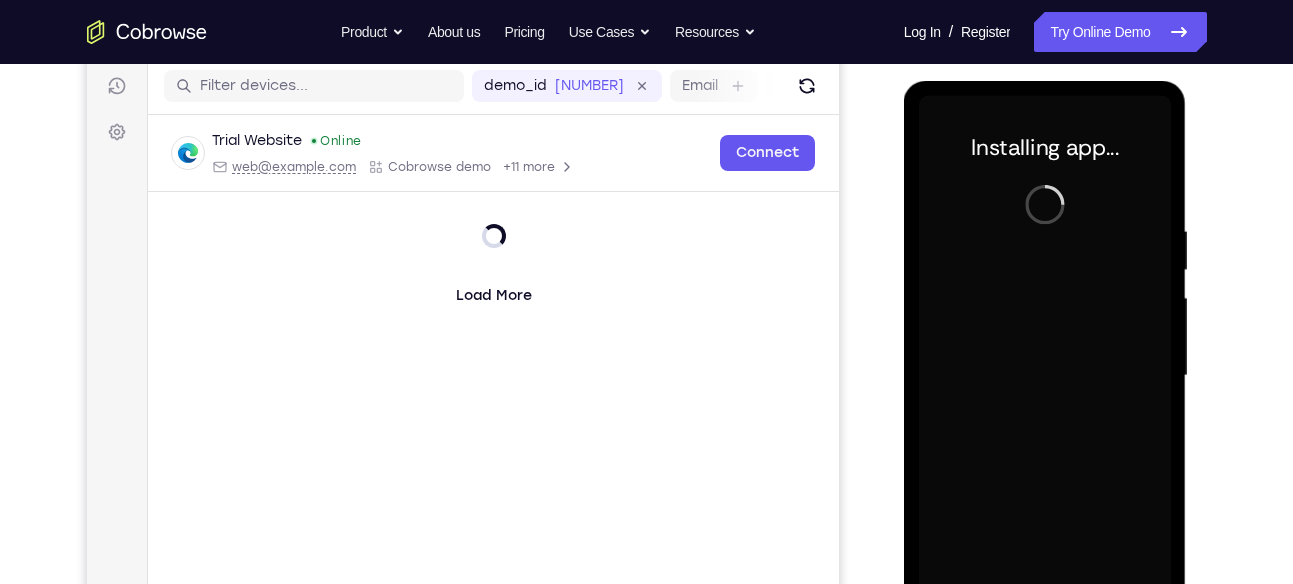 scroll, scrollTop: 290, scrollLeft: 0, axis: vertical 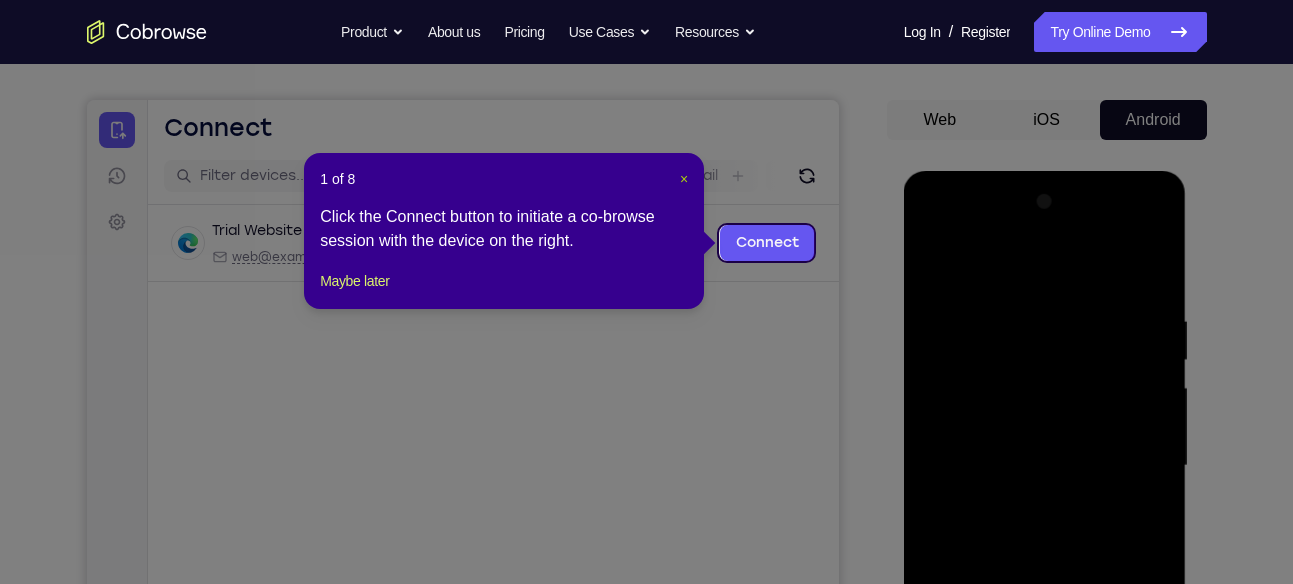click on "×" at bounding box center [684, 179] 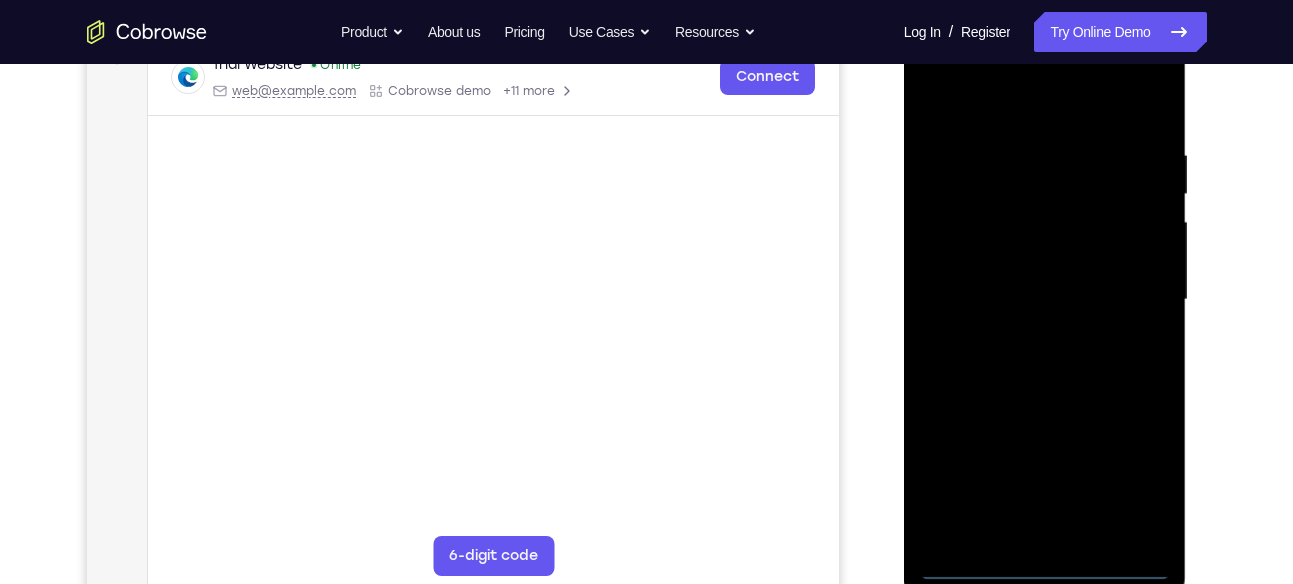 scroll, scrollTop: 336, scrollLeft: 0, axis: vertical 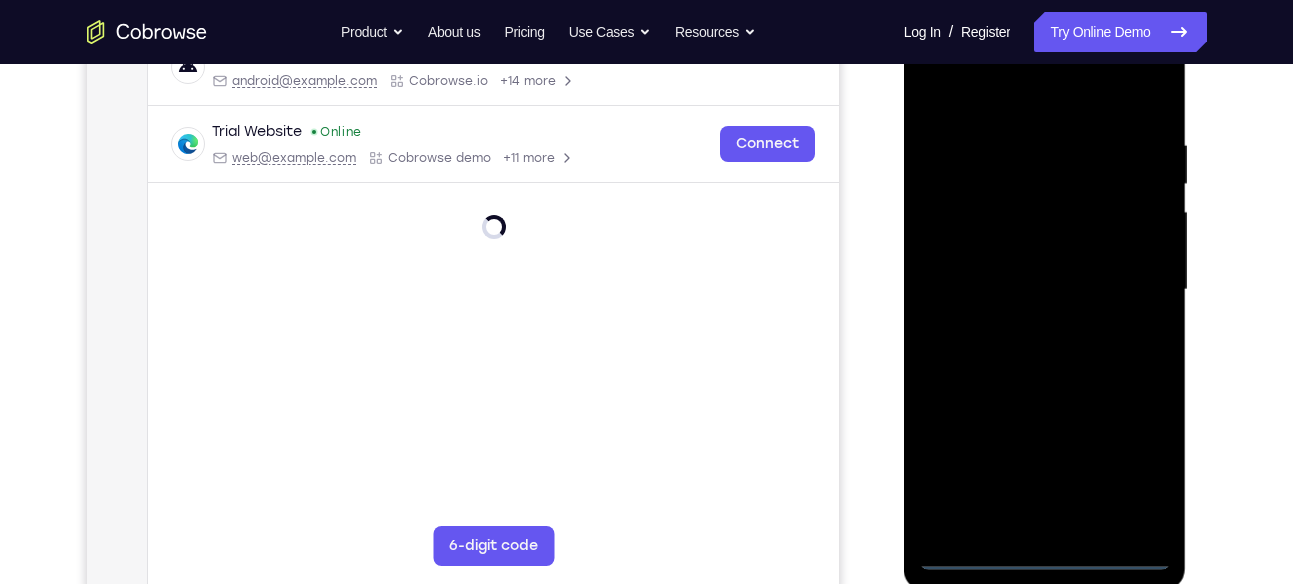 click at bounding box center (1045, 290) 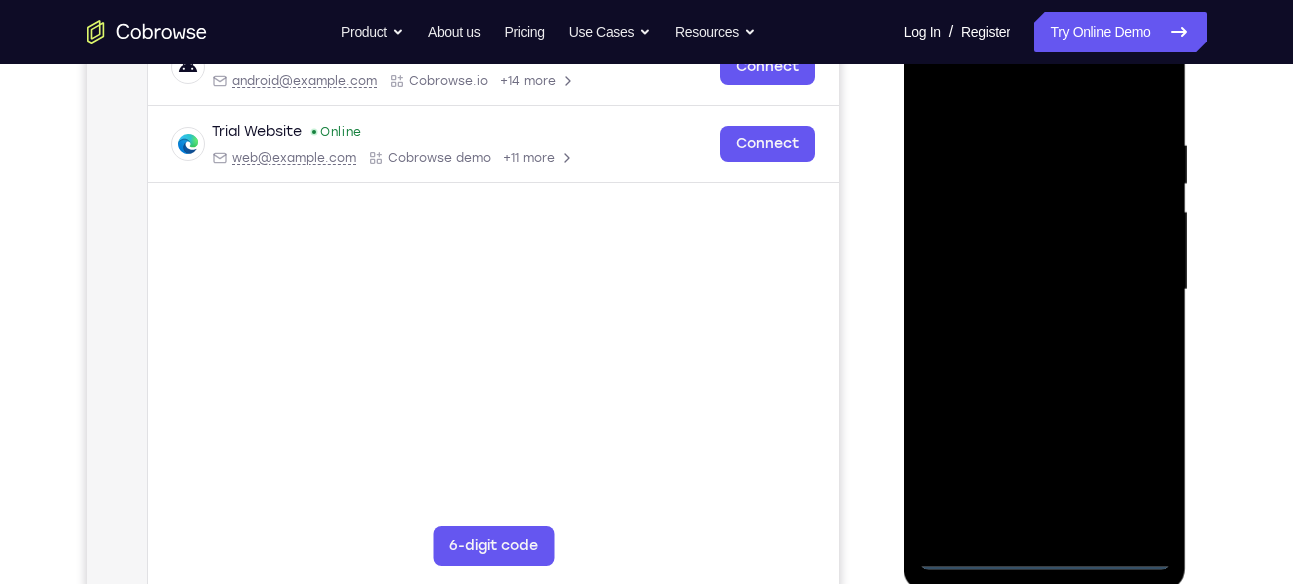 click at bounding box center (1045, 290) 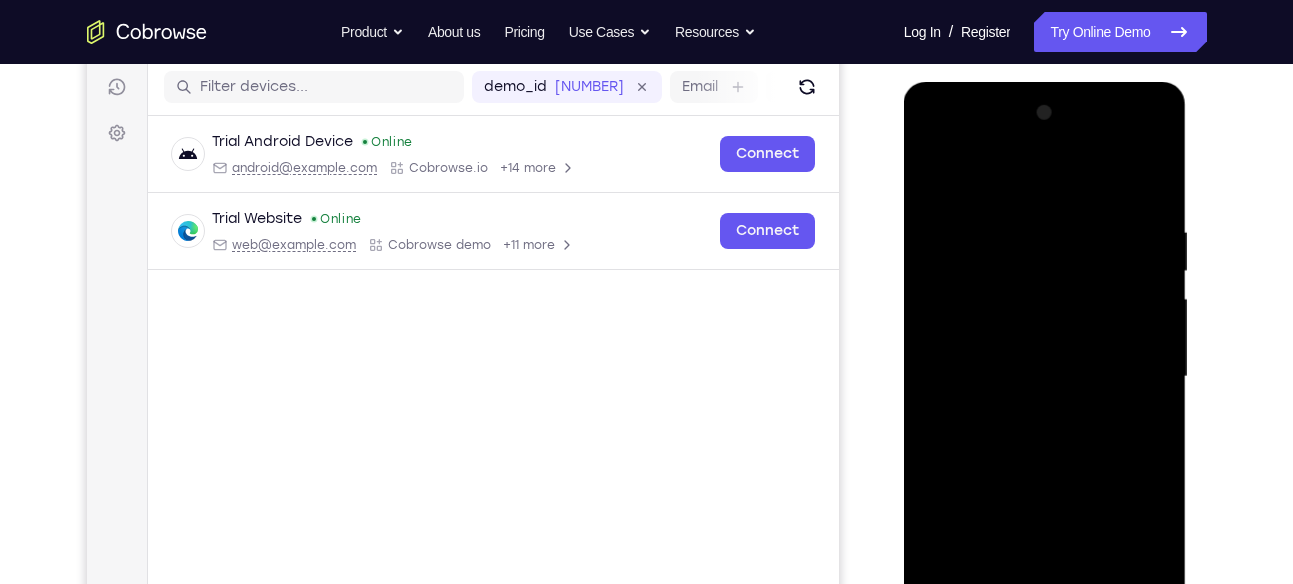 scroll, scrollTop: 248, scrollLeft: 0, axis: vertical 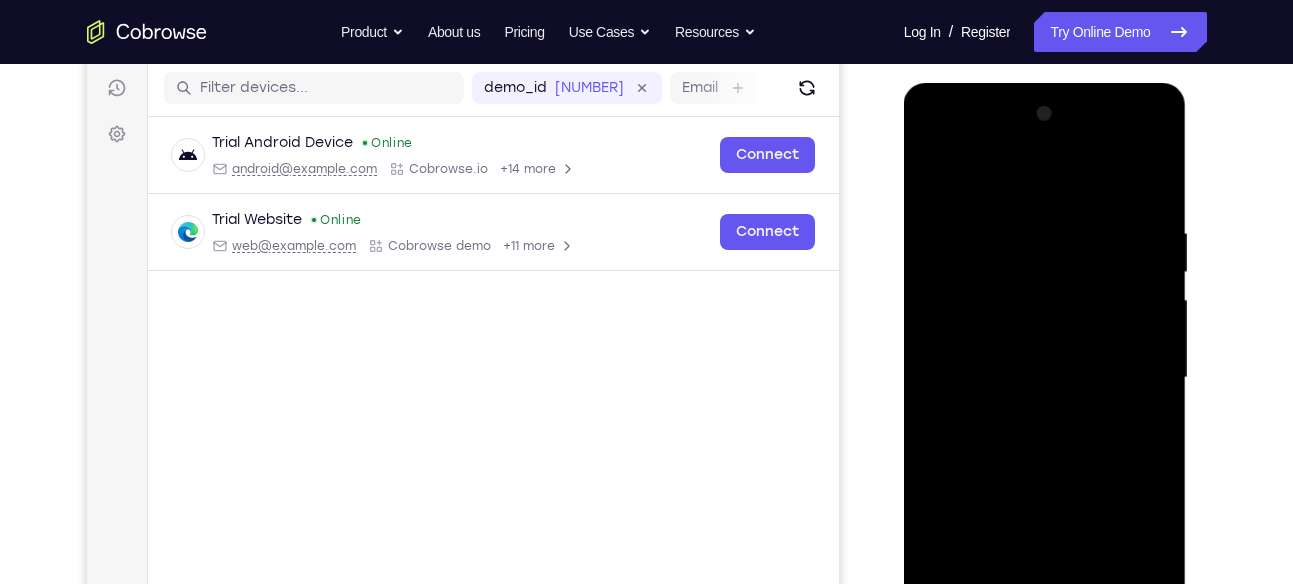 click at bounding box center [1045, 378] 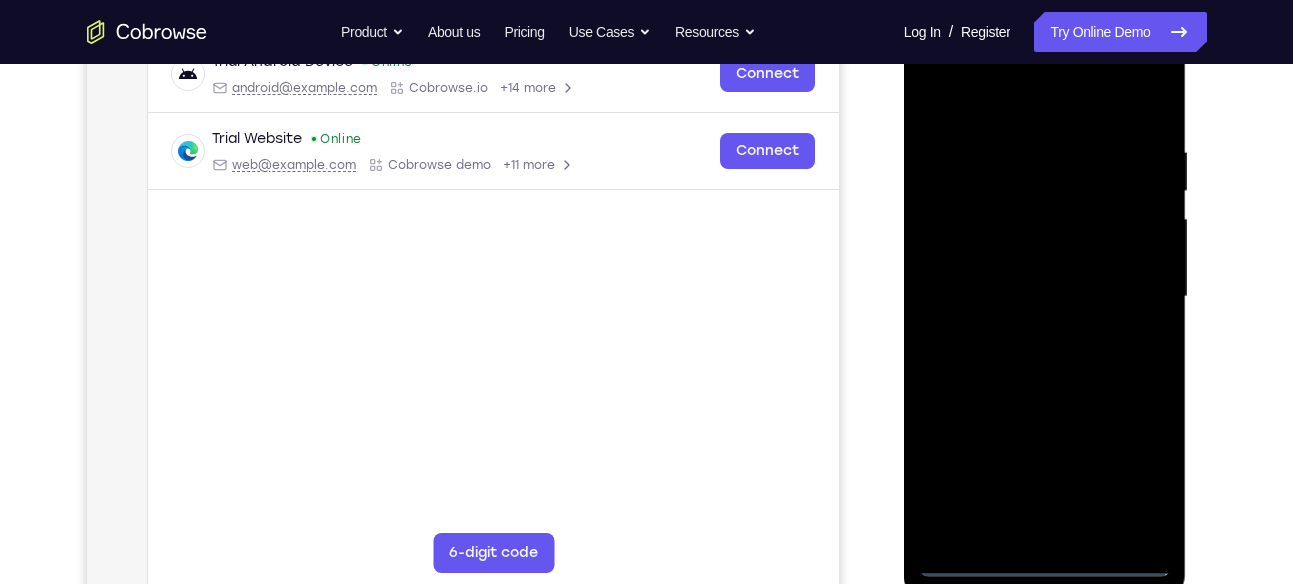 scroll, scrollTop: 337, scrollLeft: 0, axis: vertical 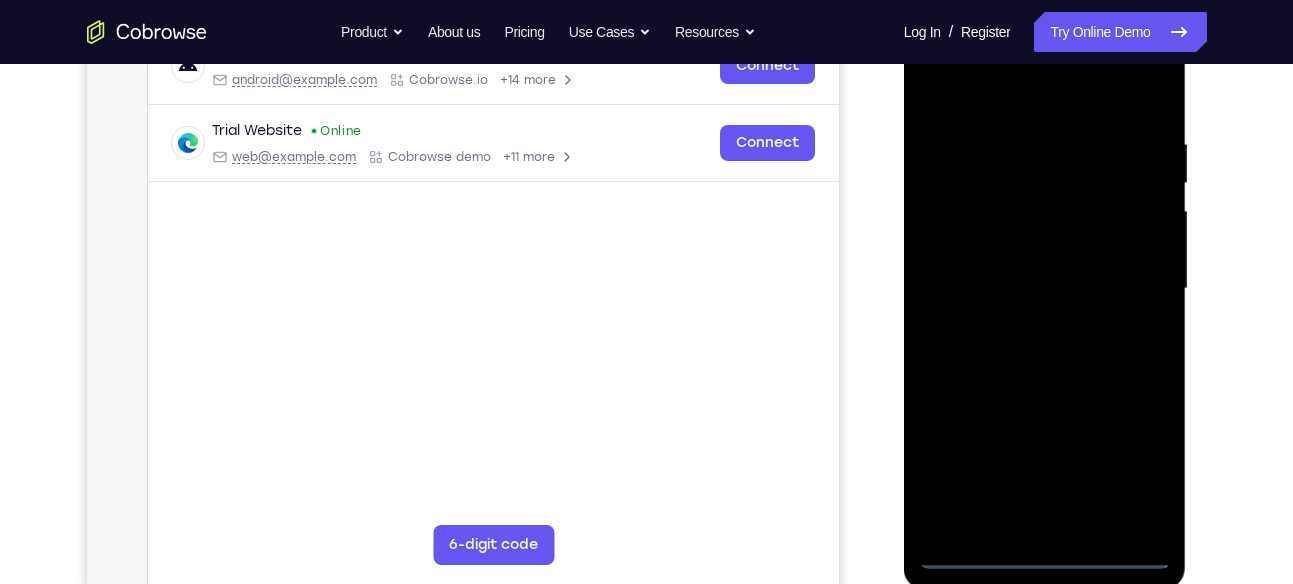 click at bounding box center [1045, 289] 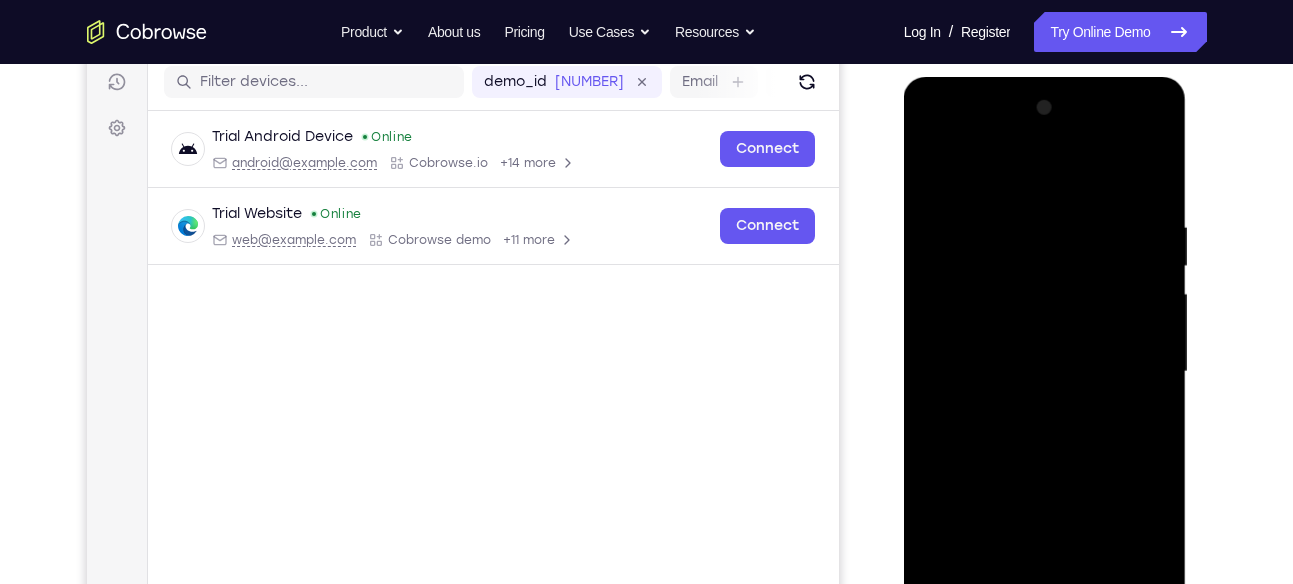 scroll, scrollTop: 250, scrollLeft: 0, axis: vertical 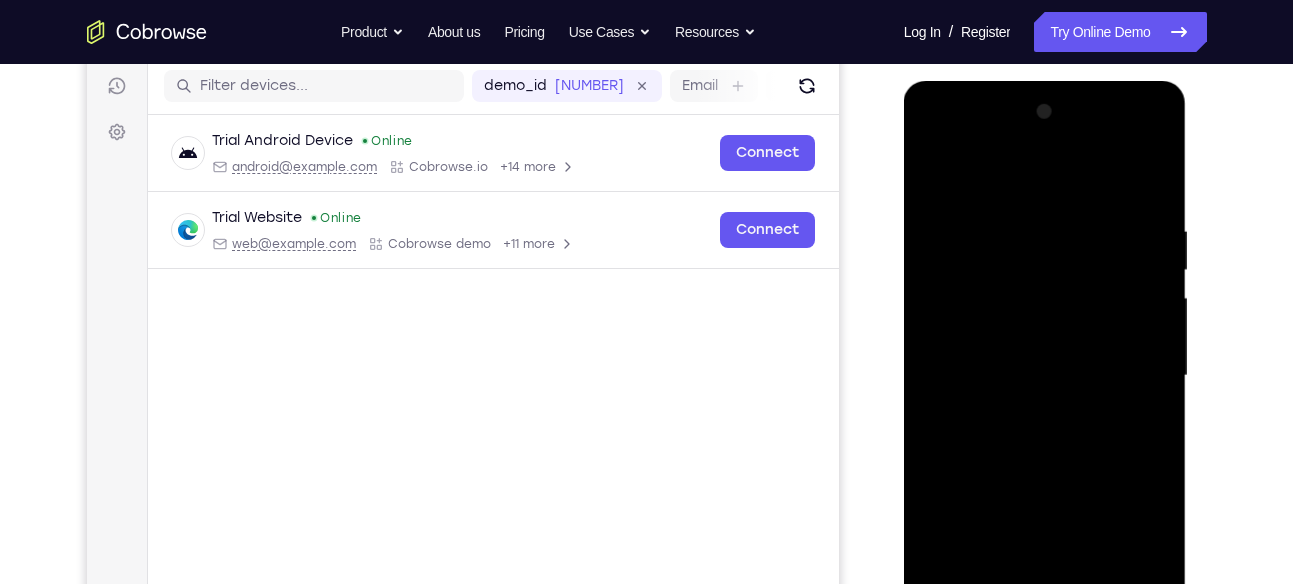 click at bounding box center (1045, 376) 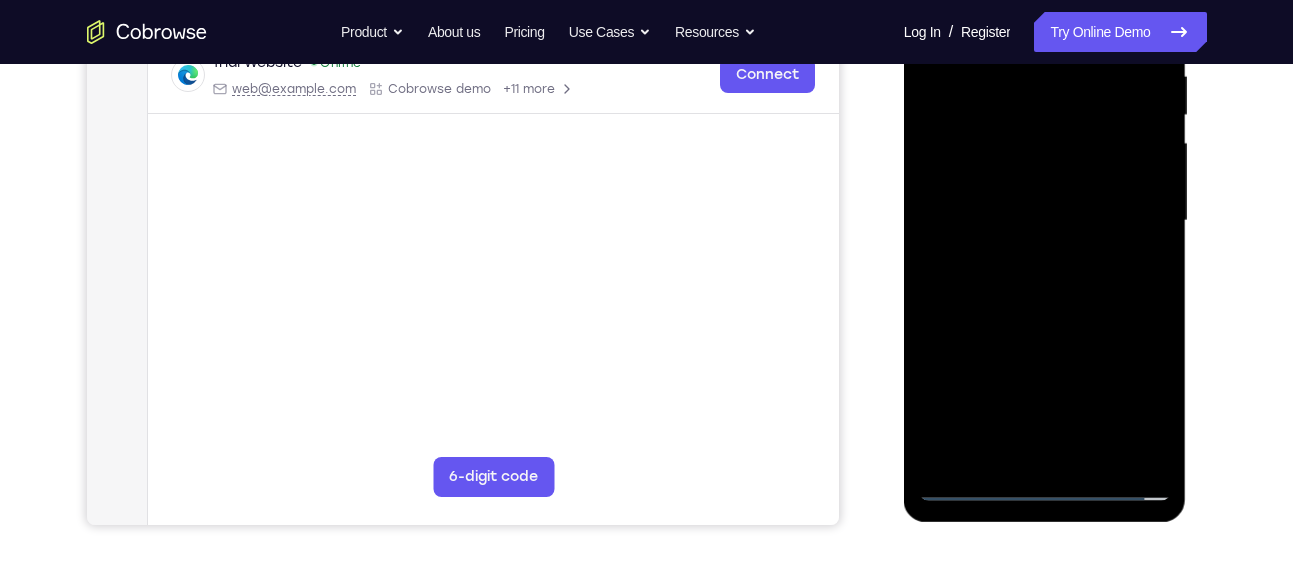 scroll, scrollTop: 411, scrollLeft: 0, axis: vertical 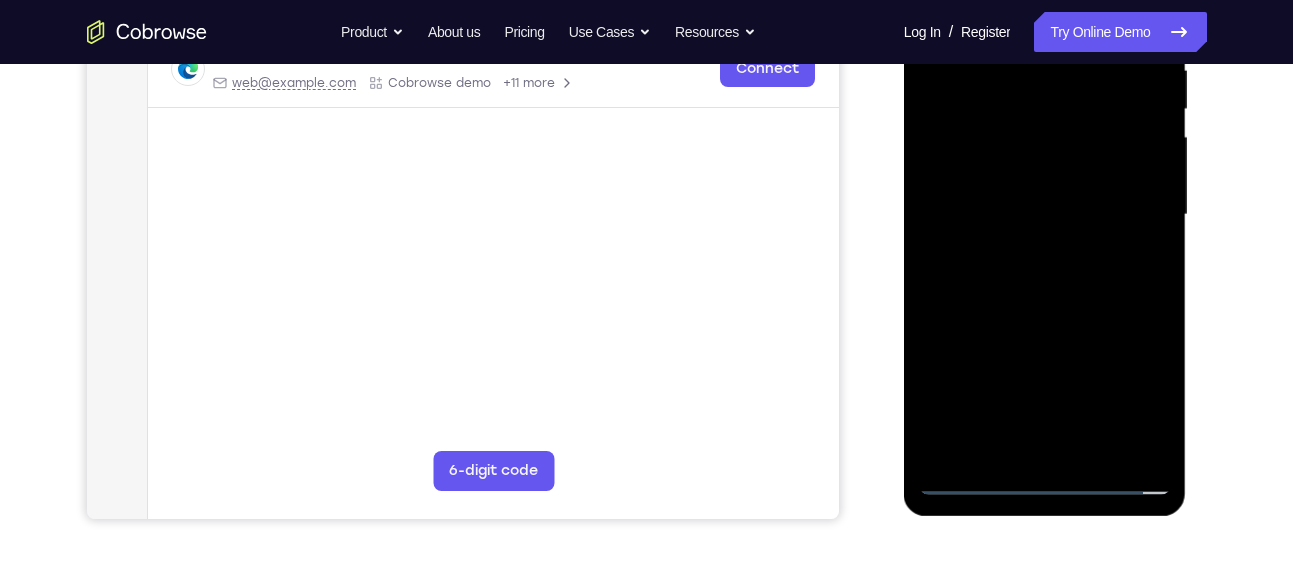 click at bounding box center (1045, 215) 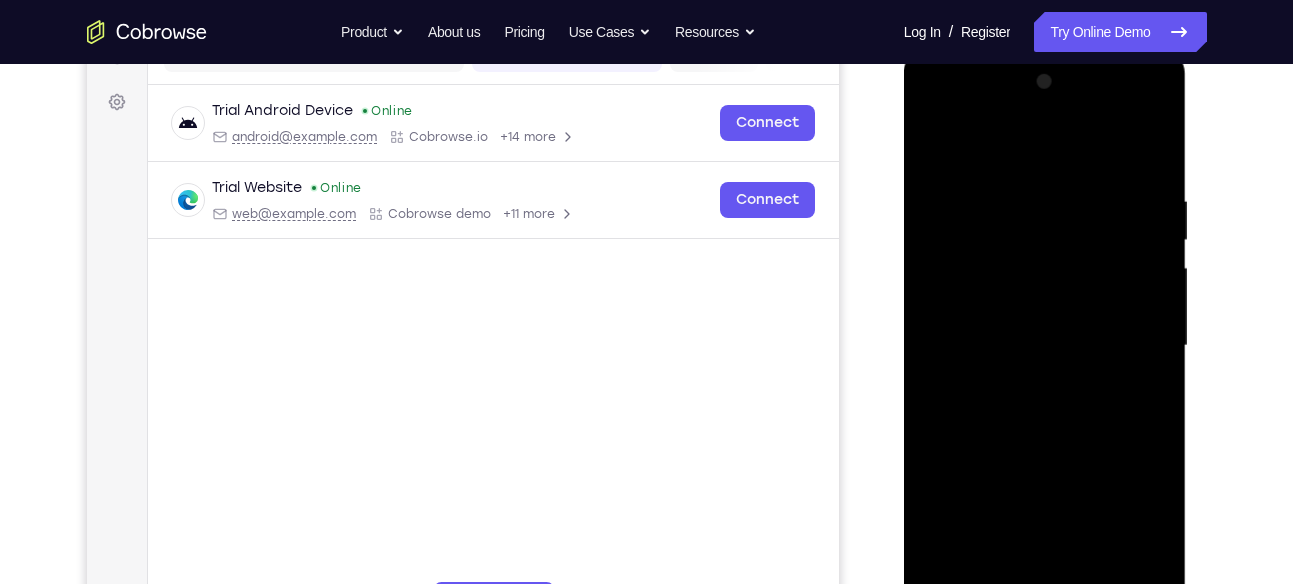 scroll, scrollTop: 275, scrollLeft: 0, axis: vertical 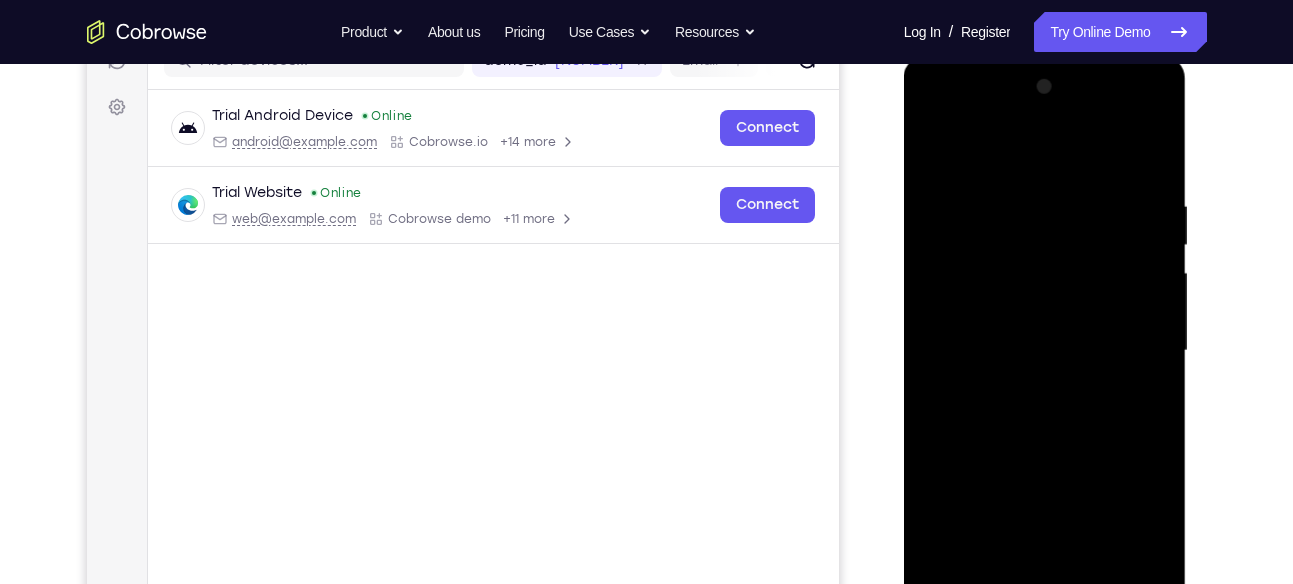 drag, startPoint x: 1040, startPoint y: 168, endPoint x: 1023, endPoint y: 53, distance: 116.24973 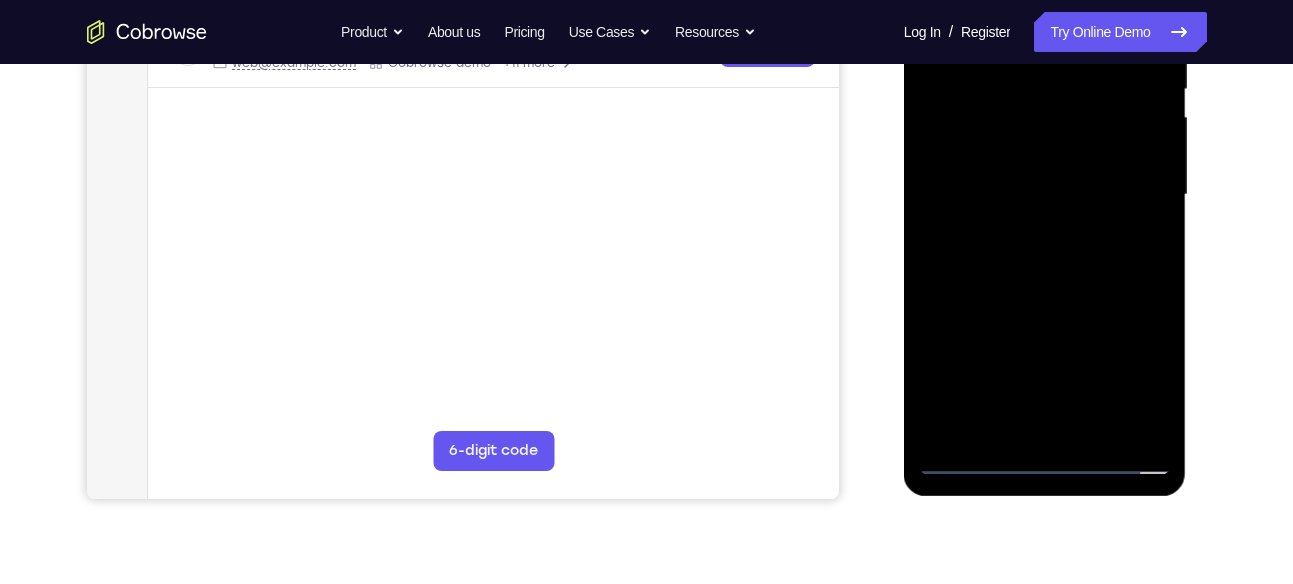 scroll, scrollTop: 440, scrollLeft: 0, axis: vertical 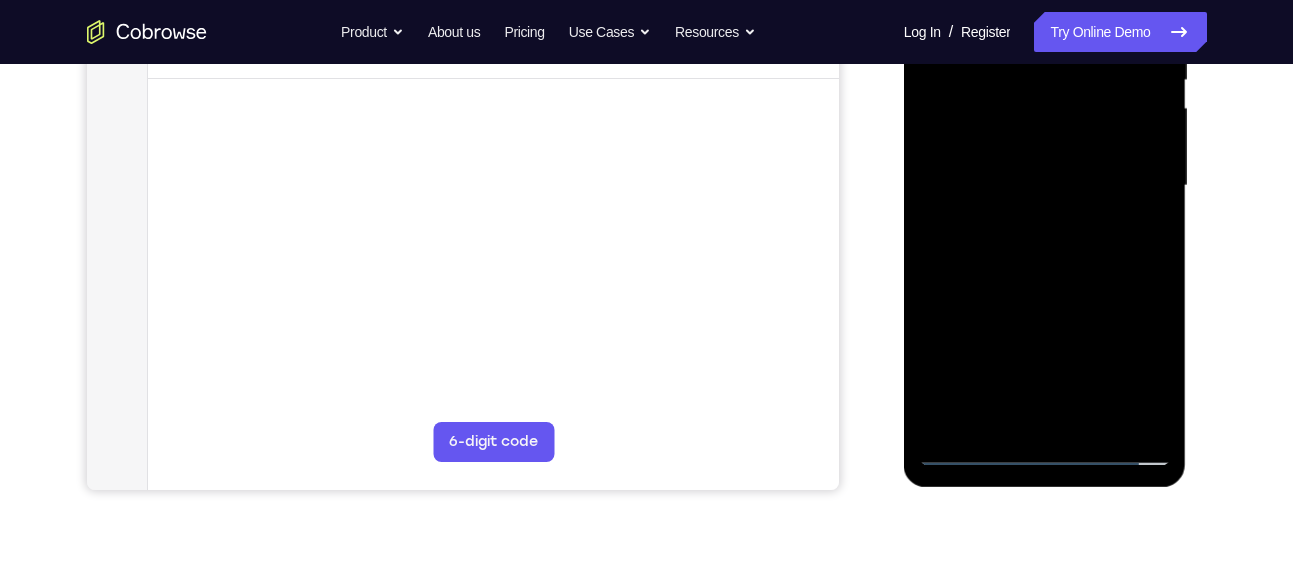 click at bounding box center [1045, 186] 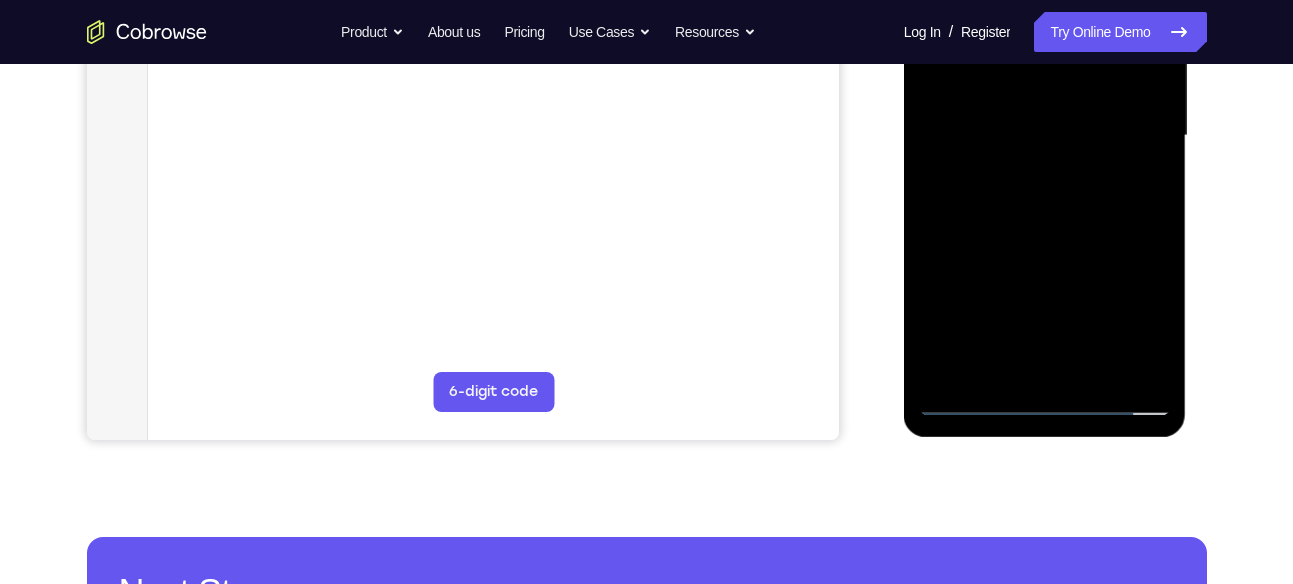scroll, scrollTop: 493, scrollLeft: 0, axis: vertical 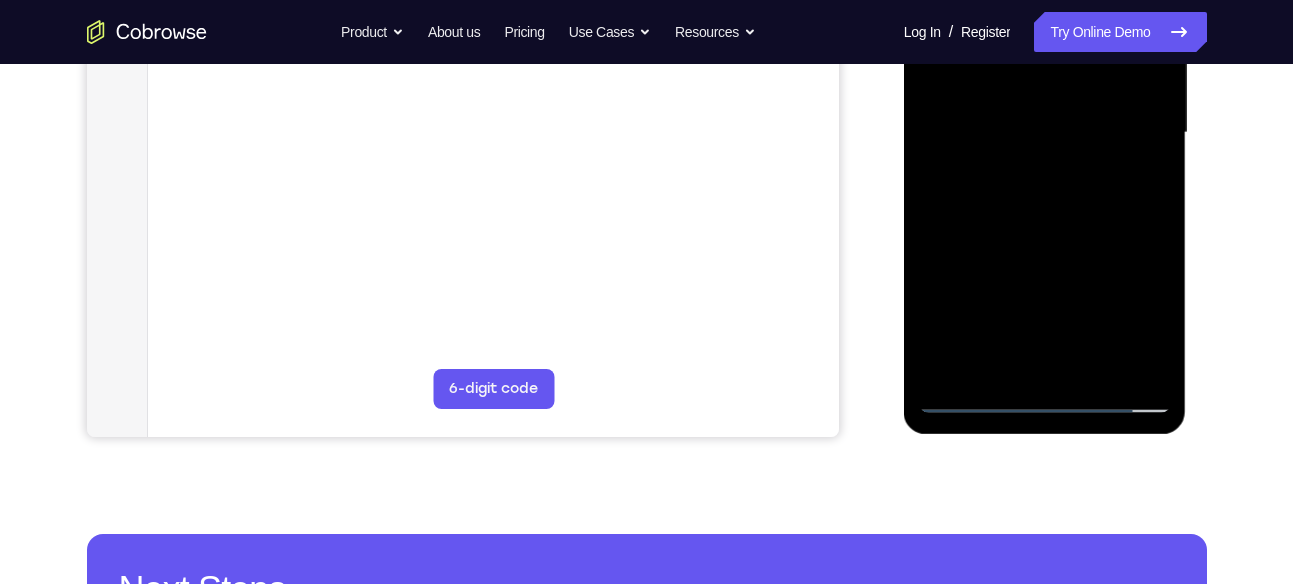 click at bounding box center (1045, 133) 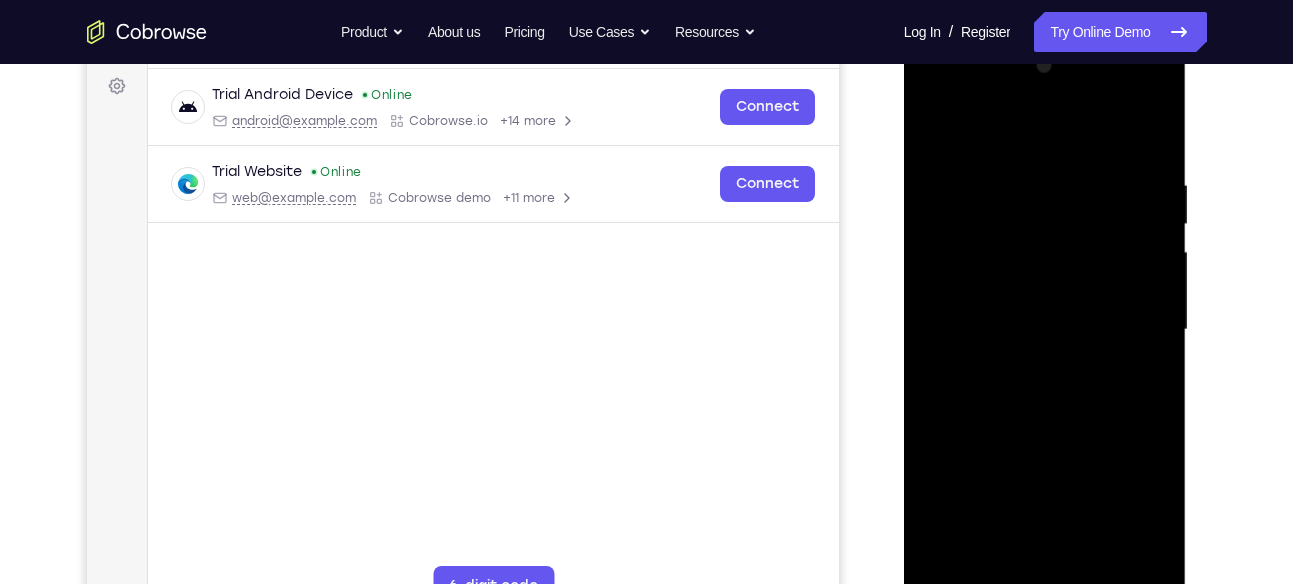 scroll, scrollTop: 295, scrollLeft: 0, axis: vertical 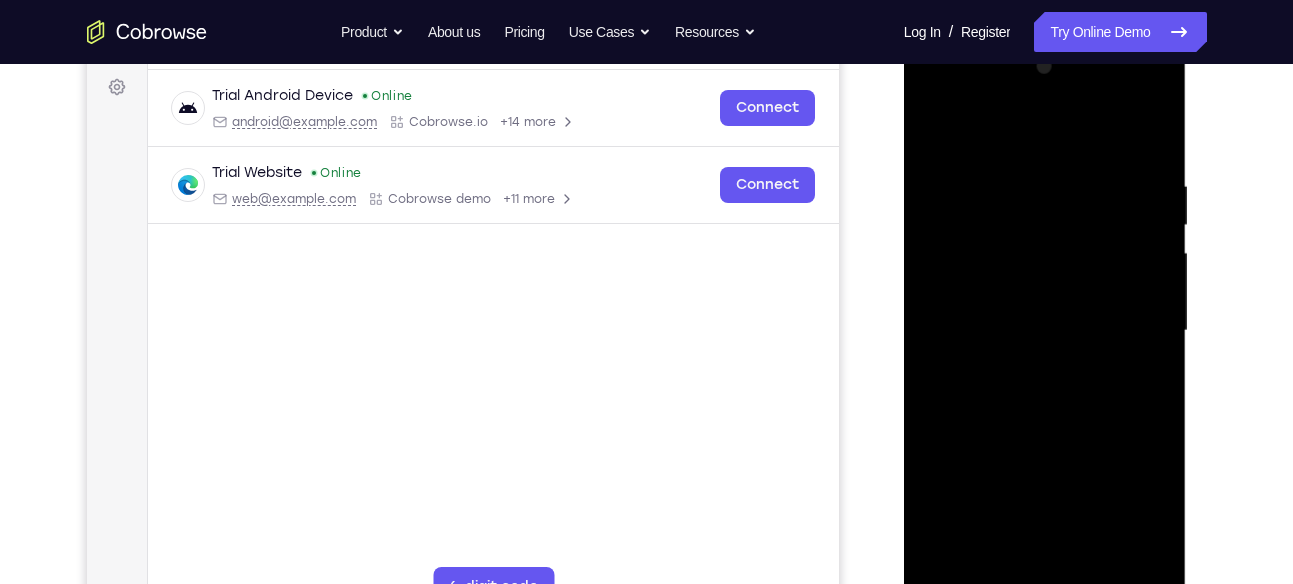 click at bounding box center (1045, 331) 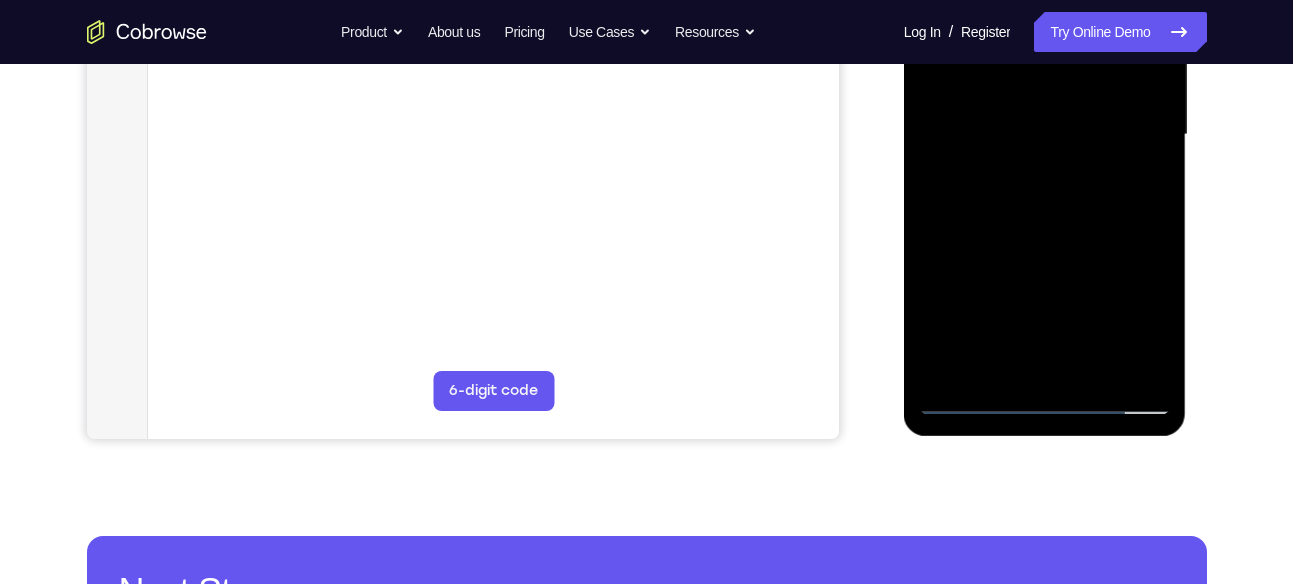scroll, scrollTop: 493, scrollLeft: 0, axis: vertical 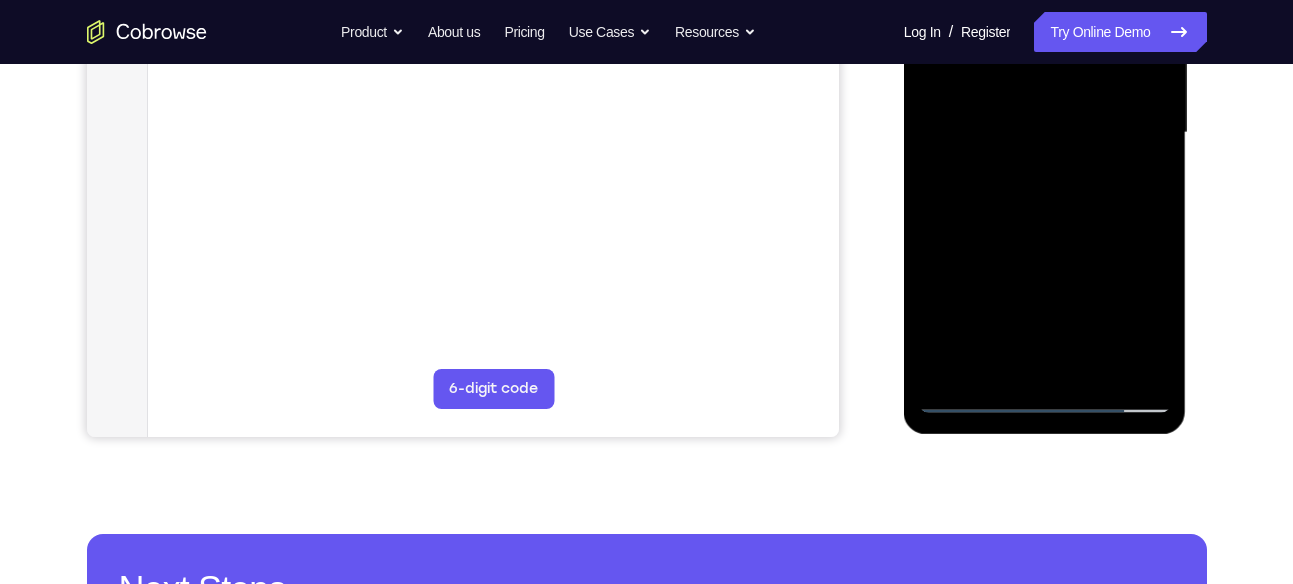 click at bounding box center (1045, 133) 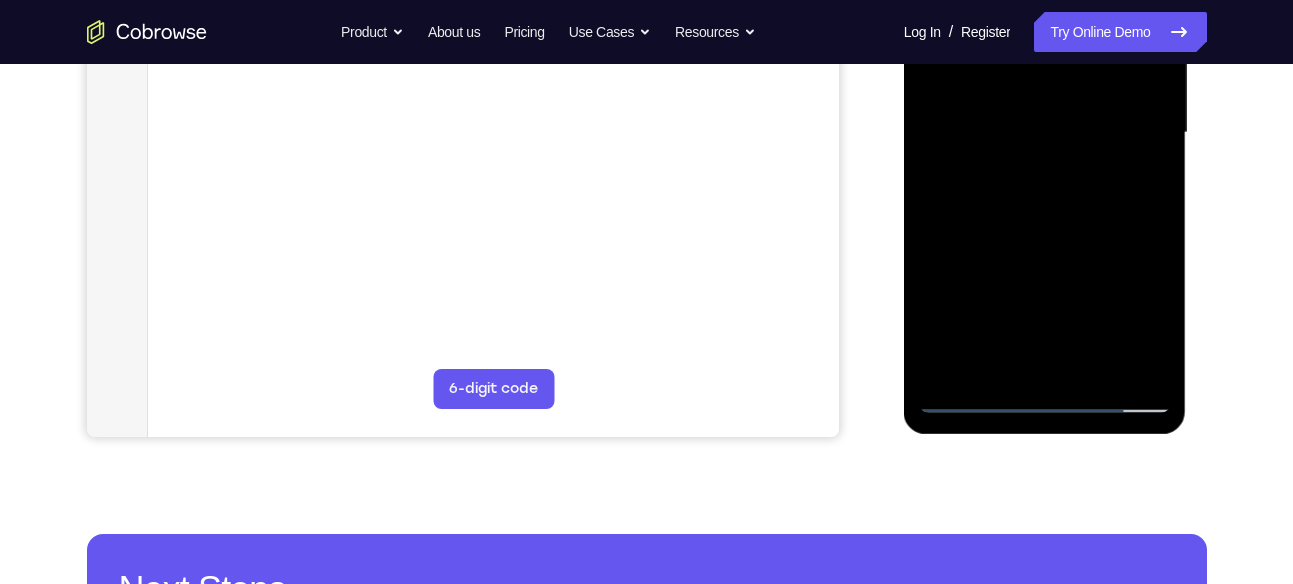 click at bounding box center (1045, 133) 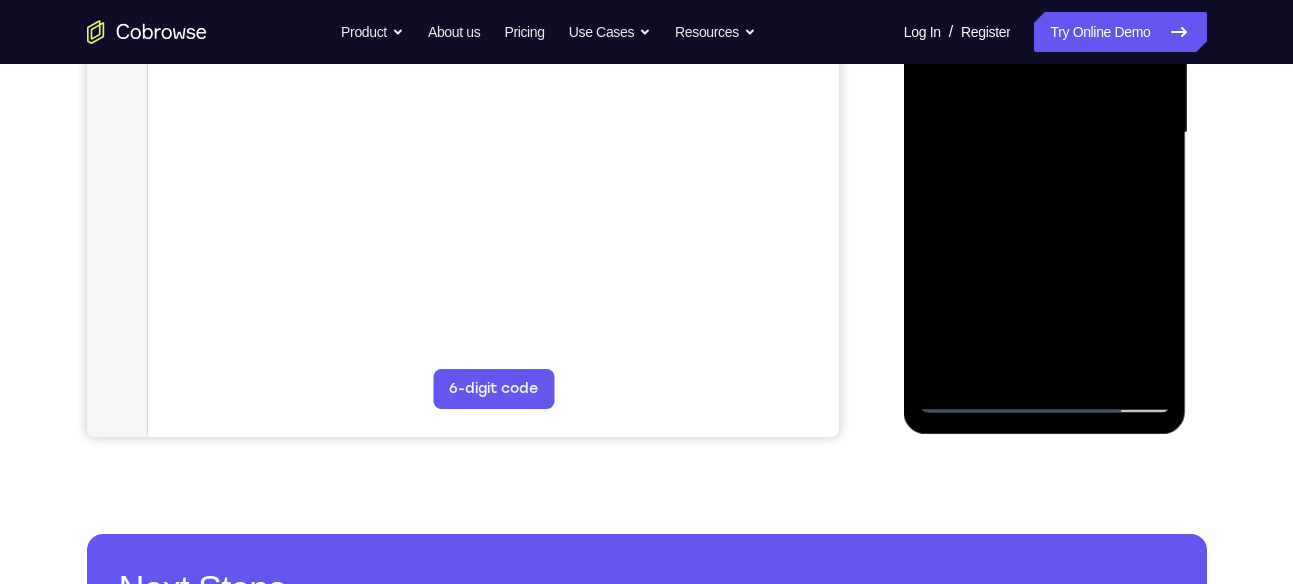 click at bounding box center [1045, 133] 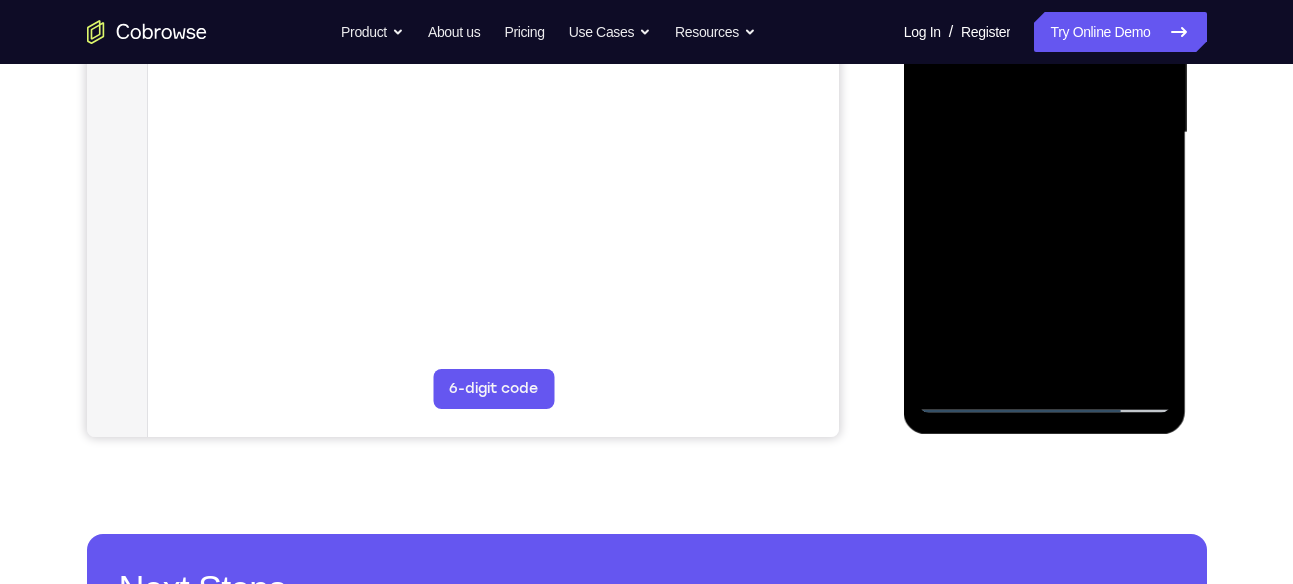 scroll, scrollTop: 503, scrollLeft: 0, axis: vertical 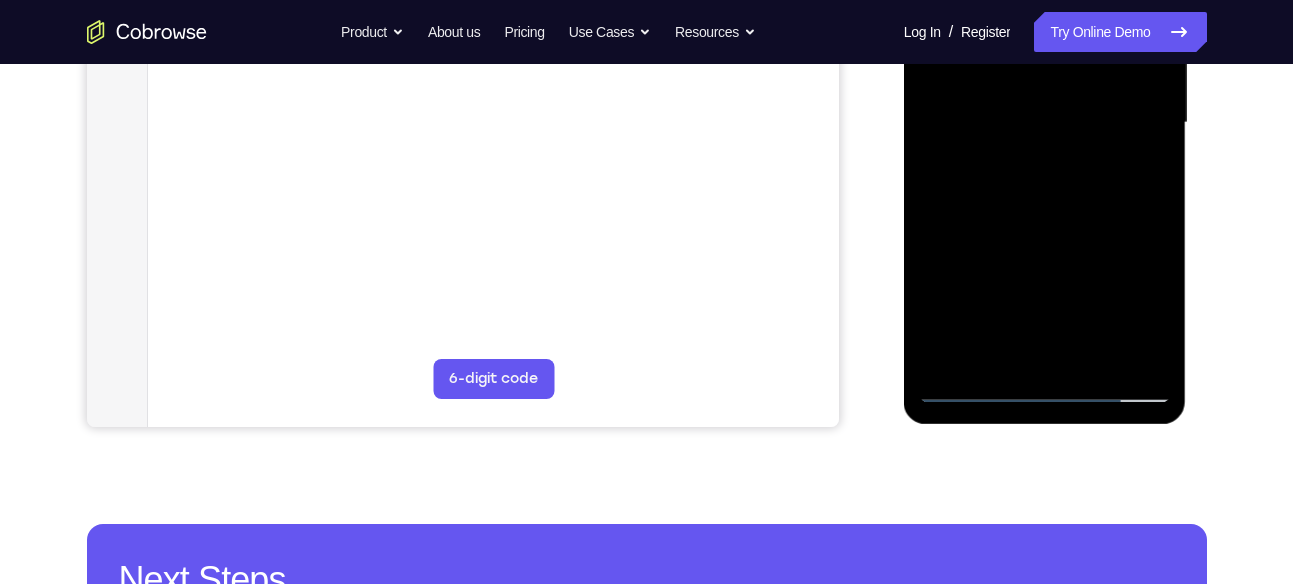 click at bounding box center (1045, 123) 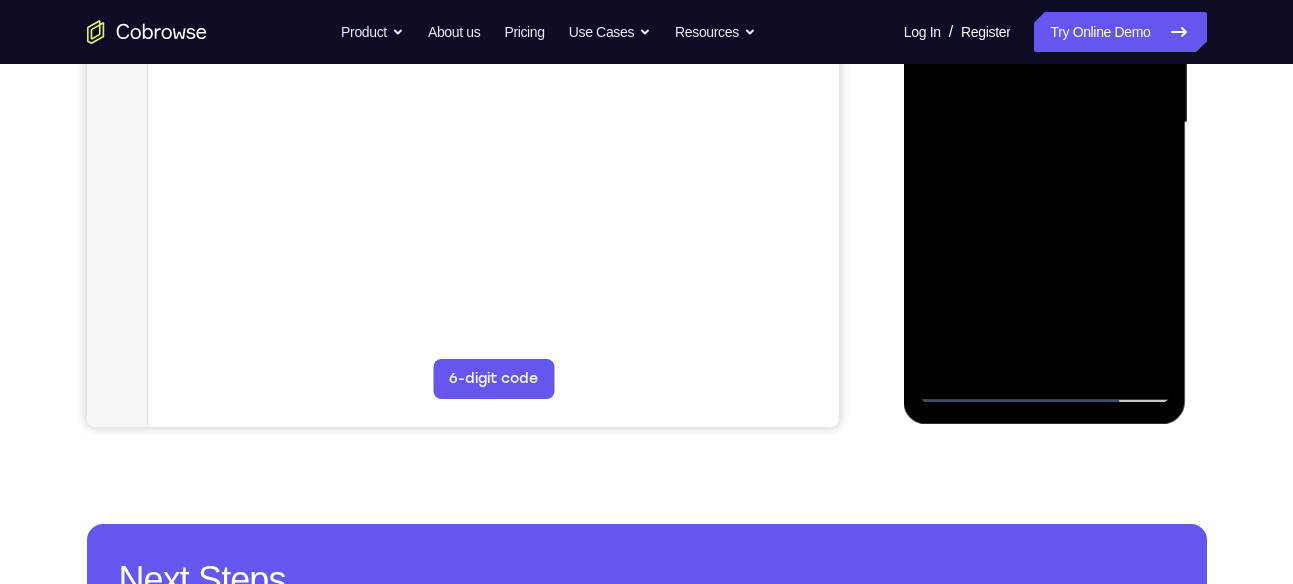 click at bounding box center (1045, 123) 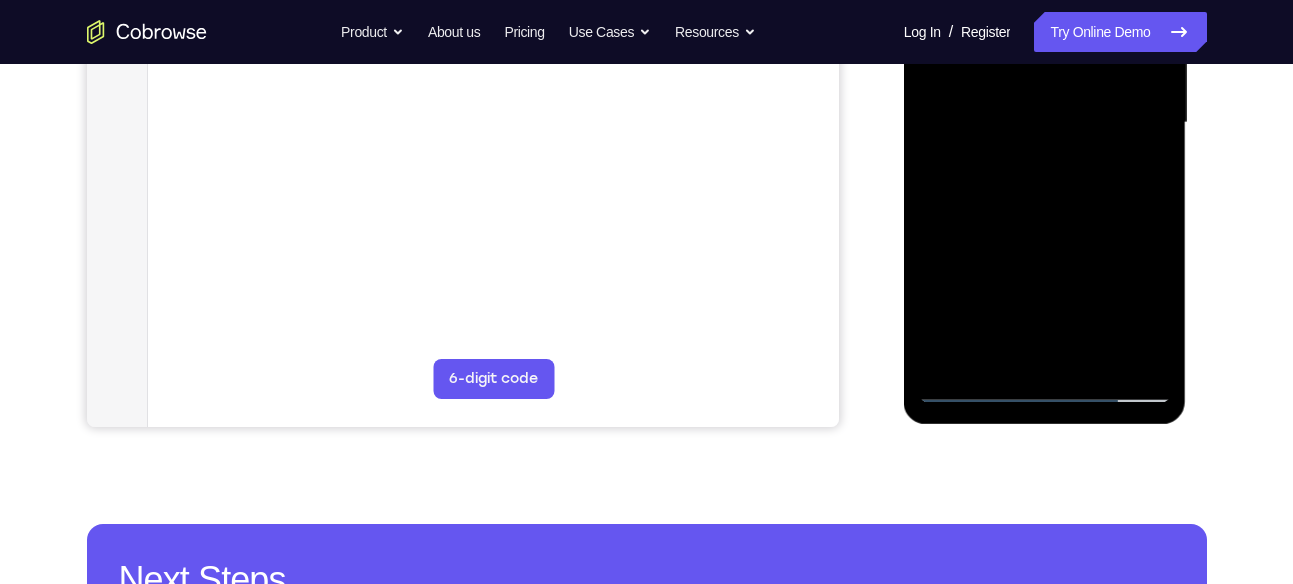 click at bounding box center [1045, 123] 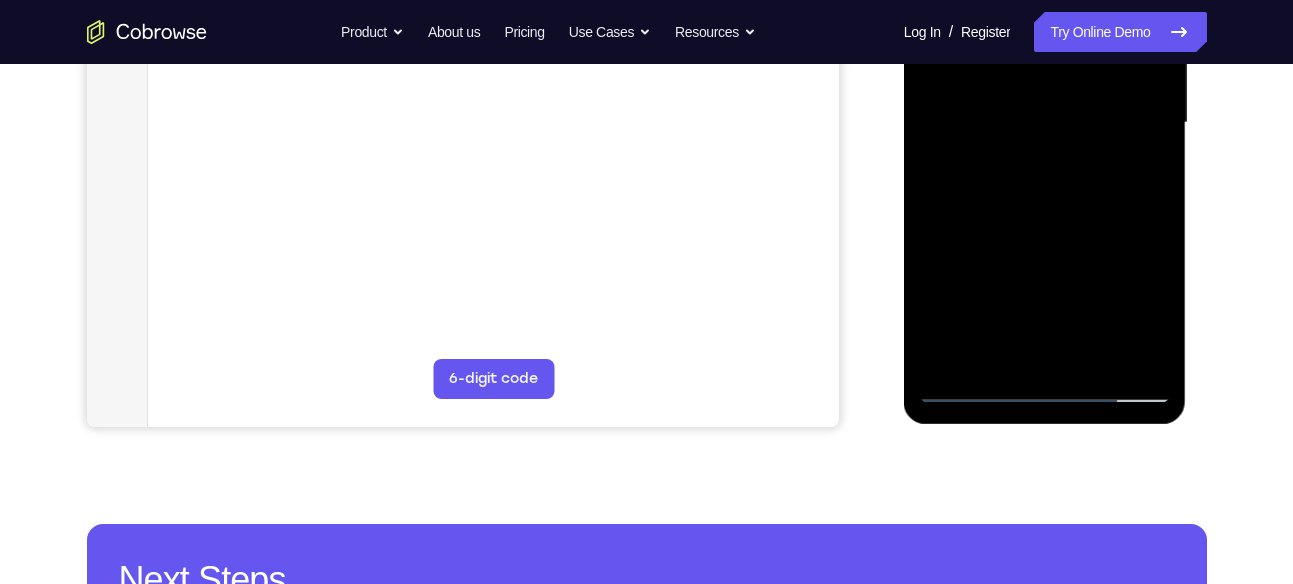click at bounding box center [1045, 123] 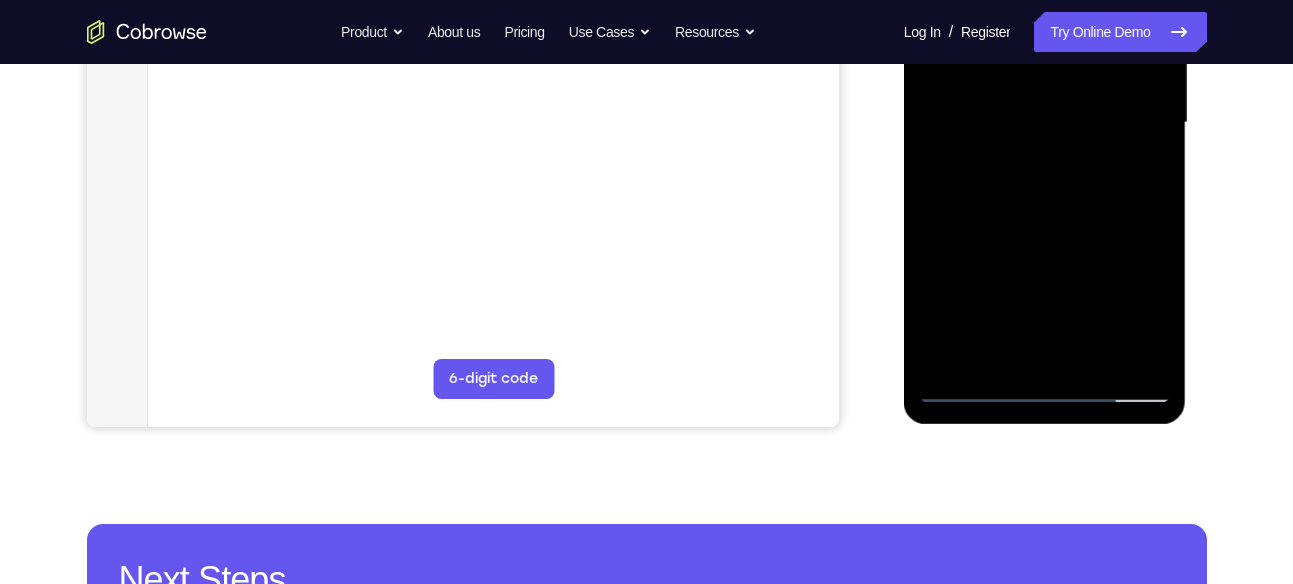 click at bounding box center [1045, 123] 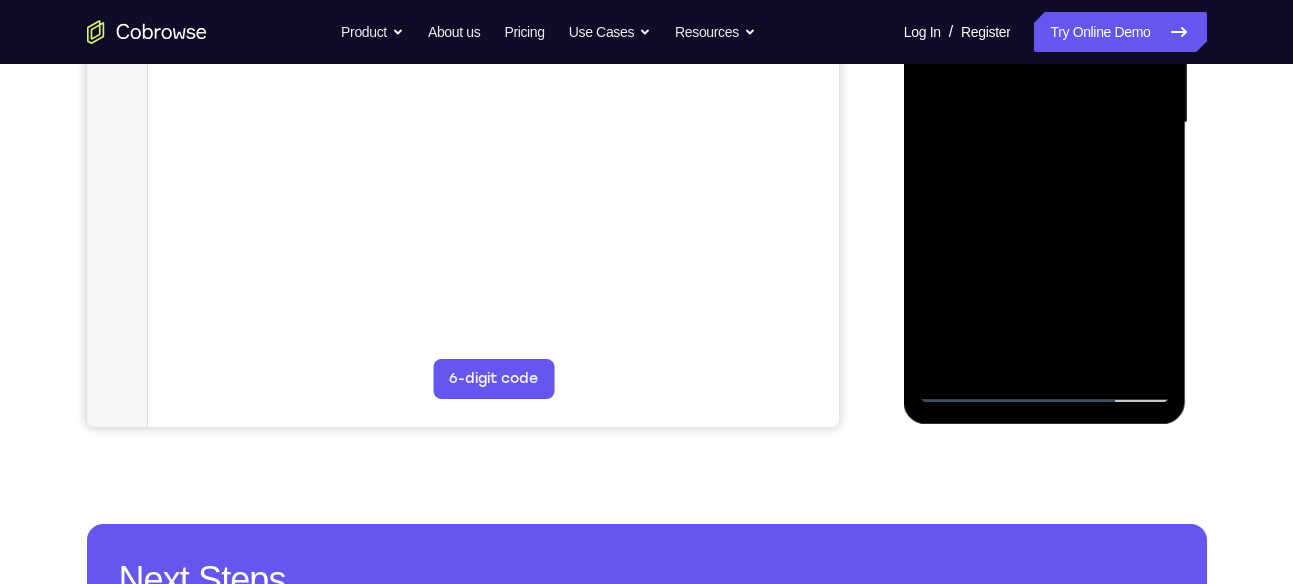 click at bounding box center (1045, 123) 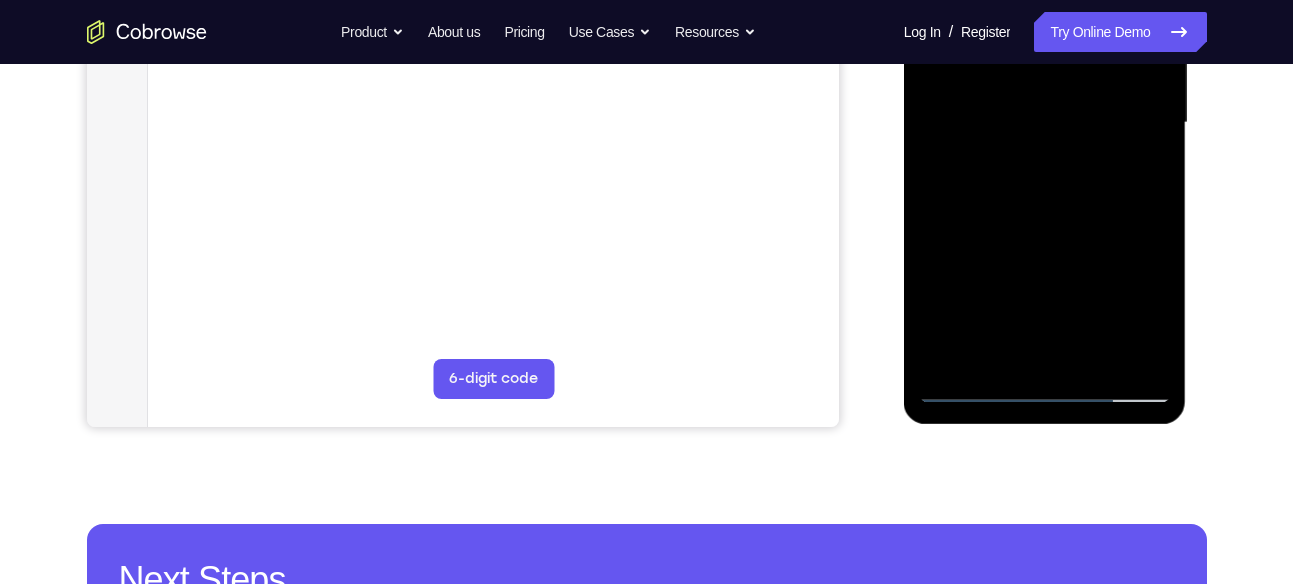click at bounding box center (1045, 123) 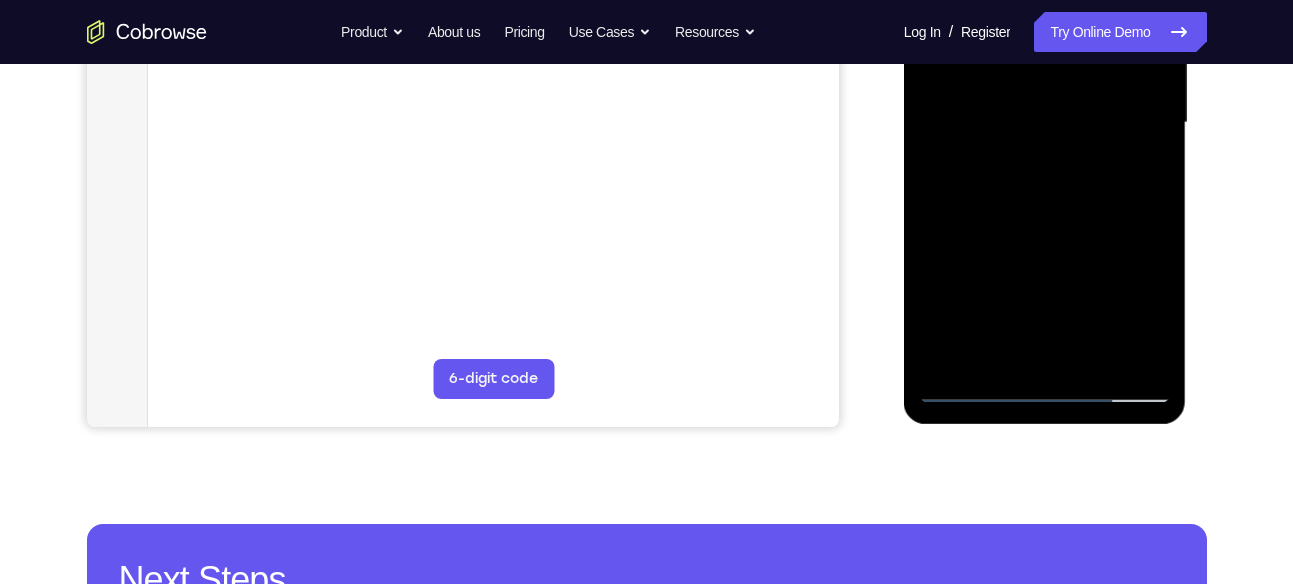 click at bounding box center (1045, 123) 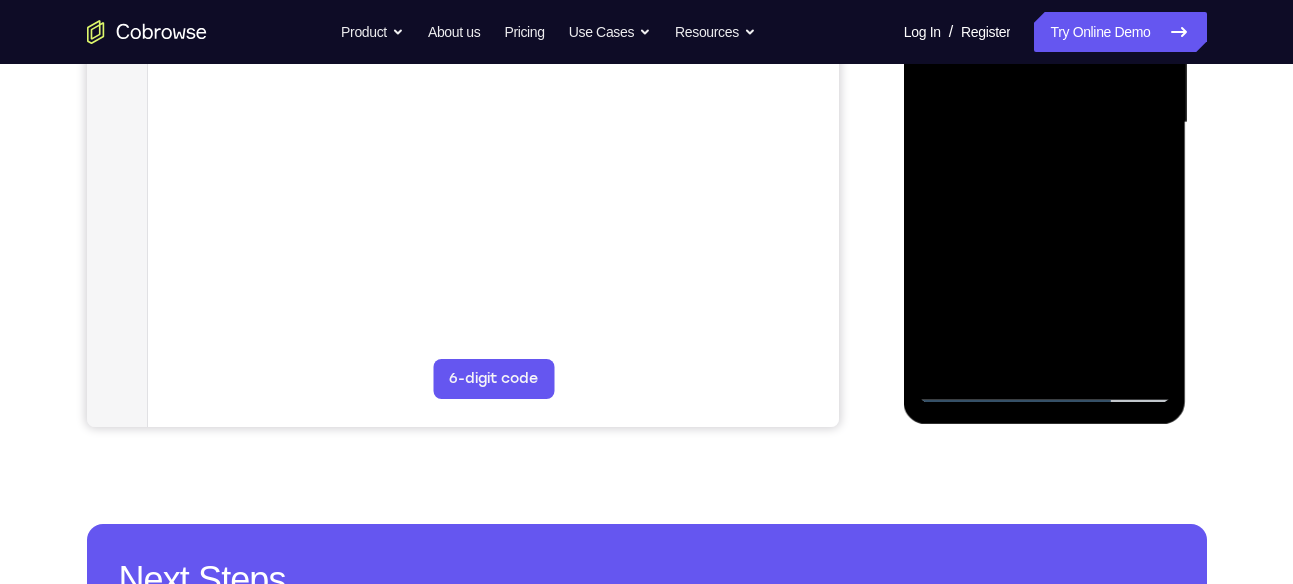 click at bounding box center [1045, 123] 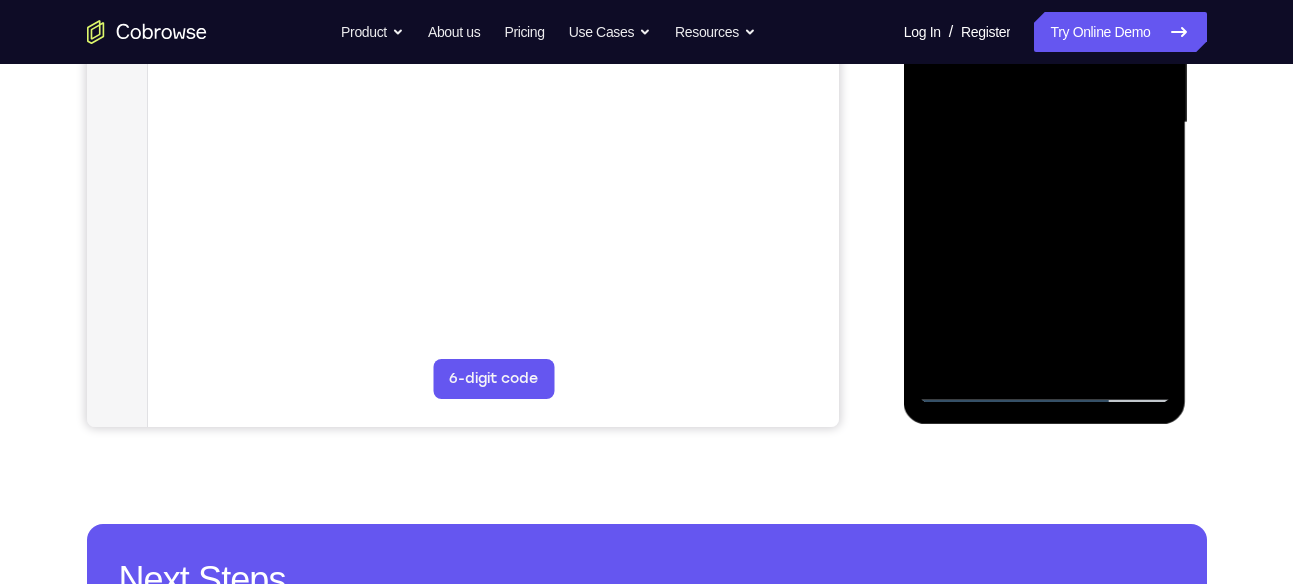 click at bounding box center [1045, 123] 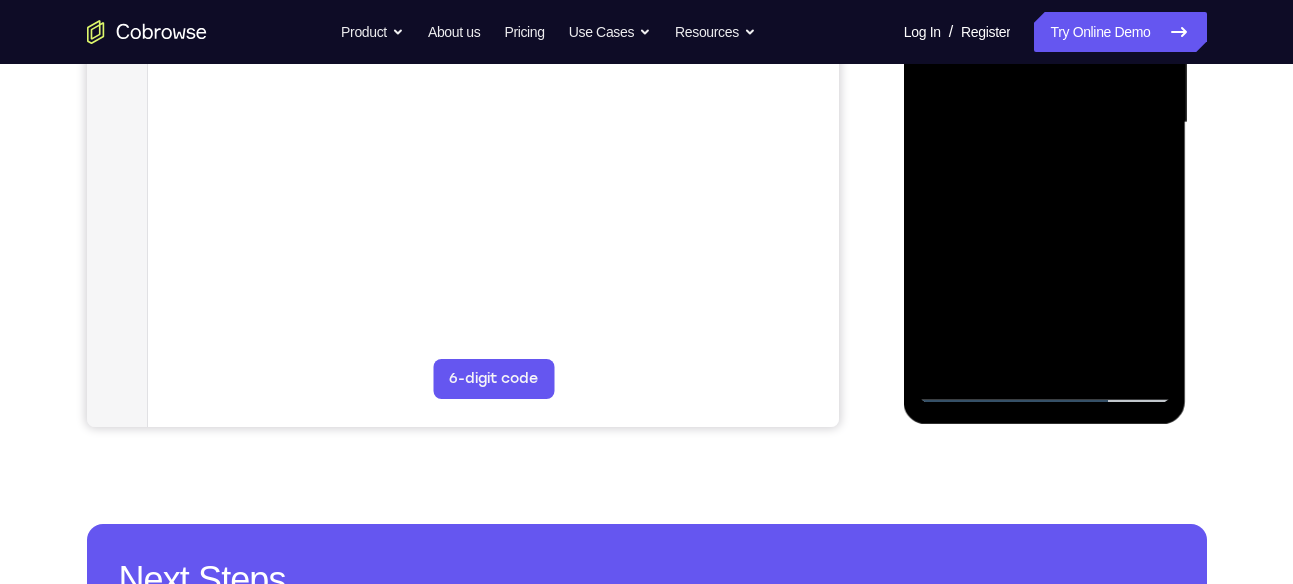 click at bounding box center [1045, 123] 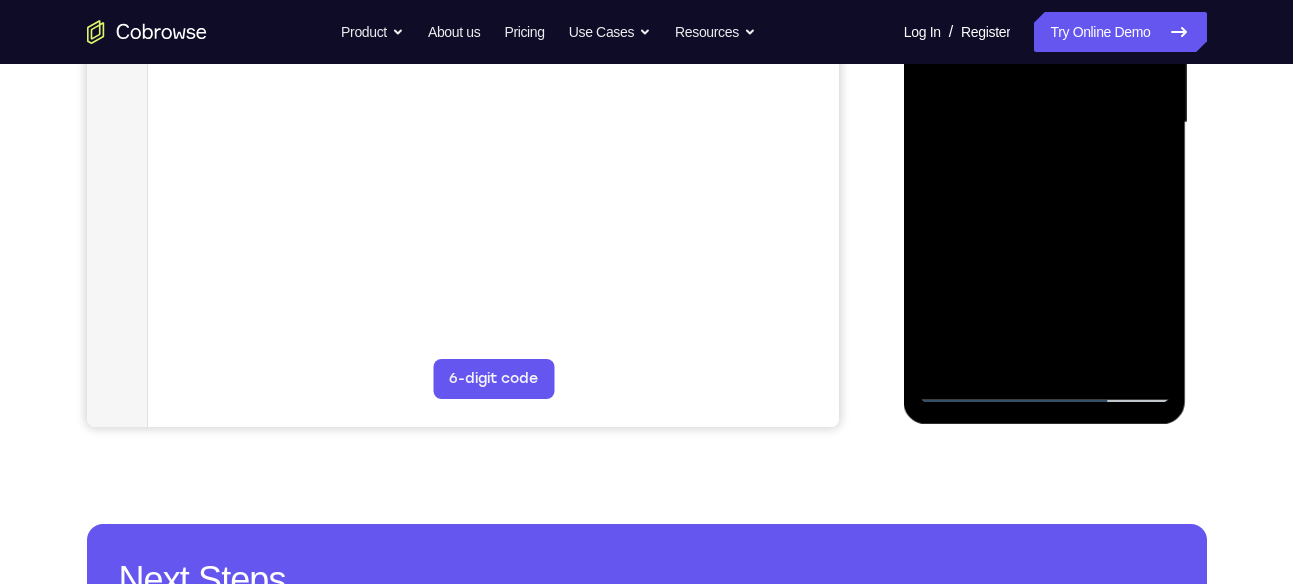 click at bounding box center (1045, 123) 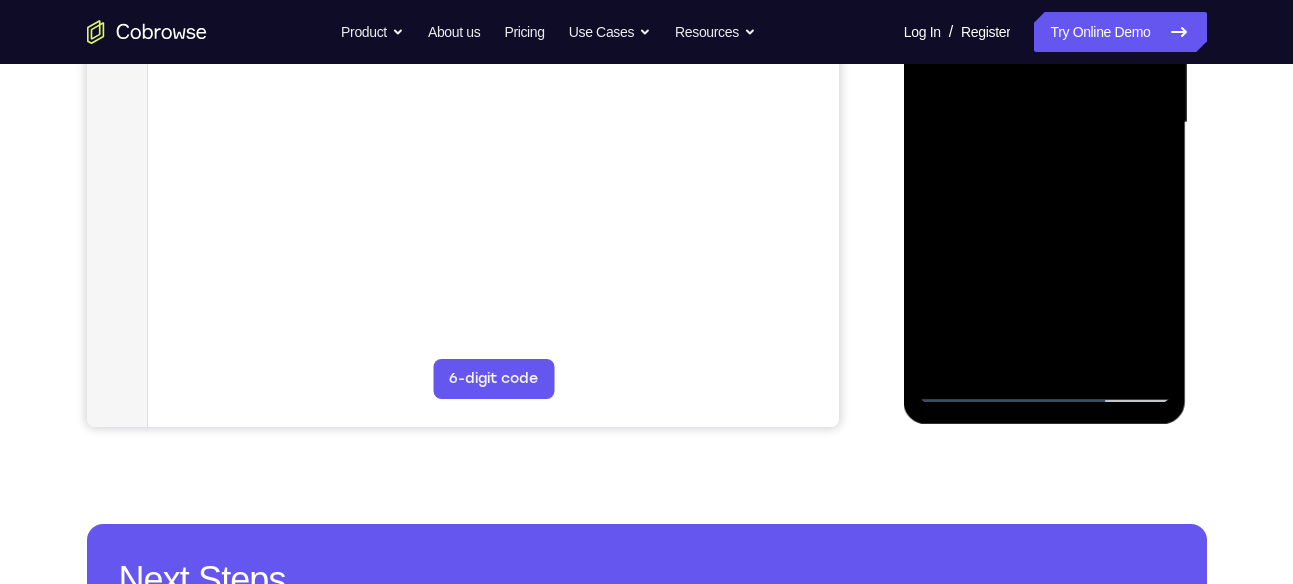 click at bounding box center [1045, 123] 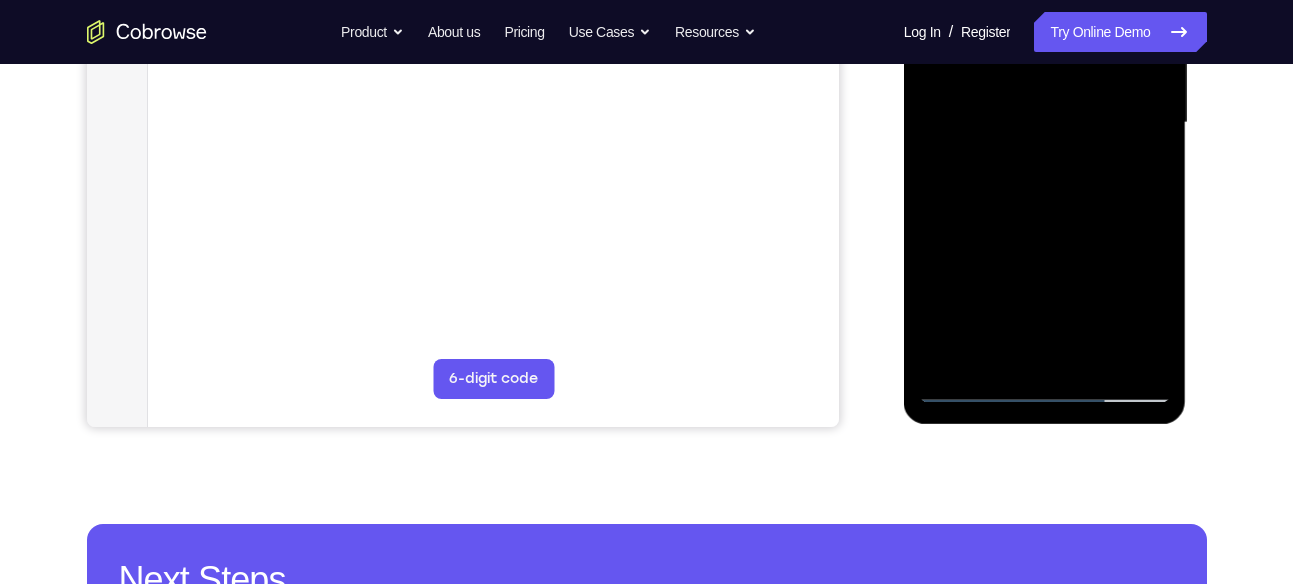 click at bounding box center [1045, 123] 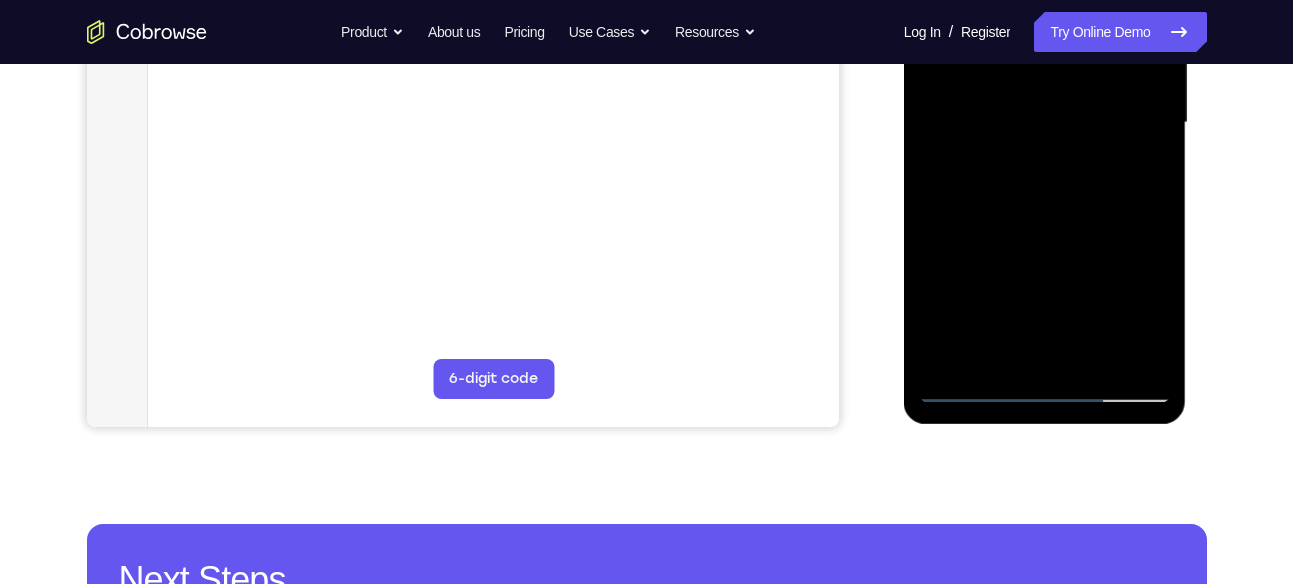 click at bounding box center (1045, 123) 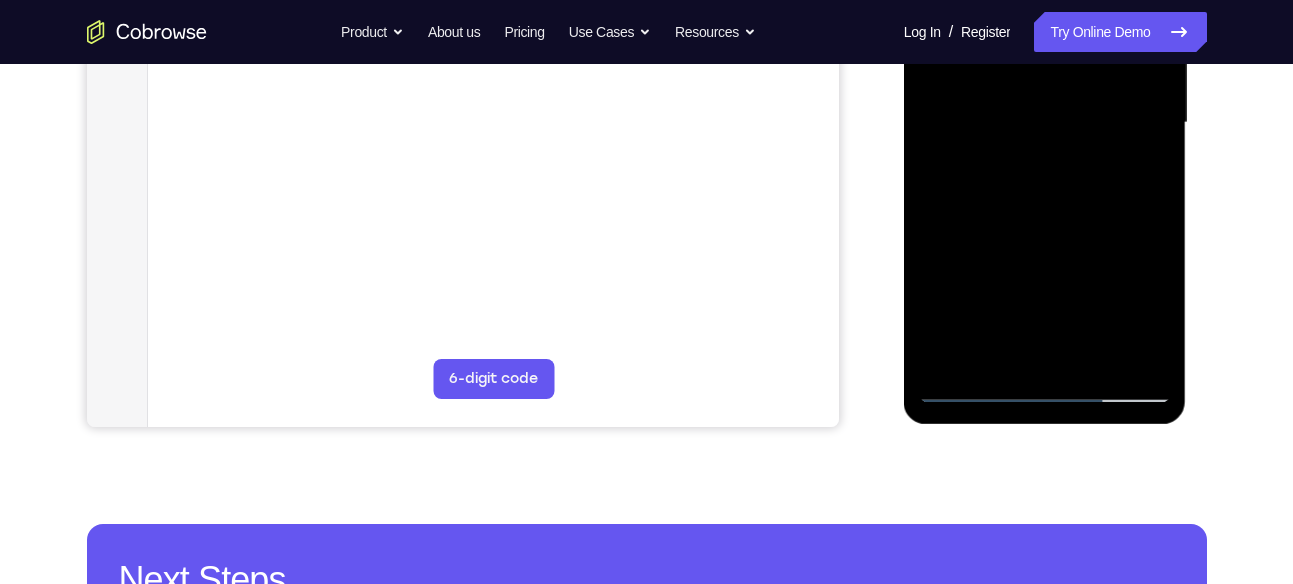 click at bounding box center [1045, 123] 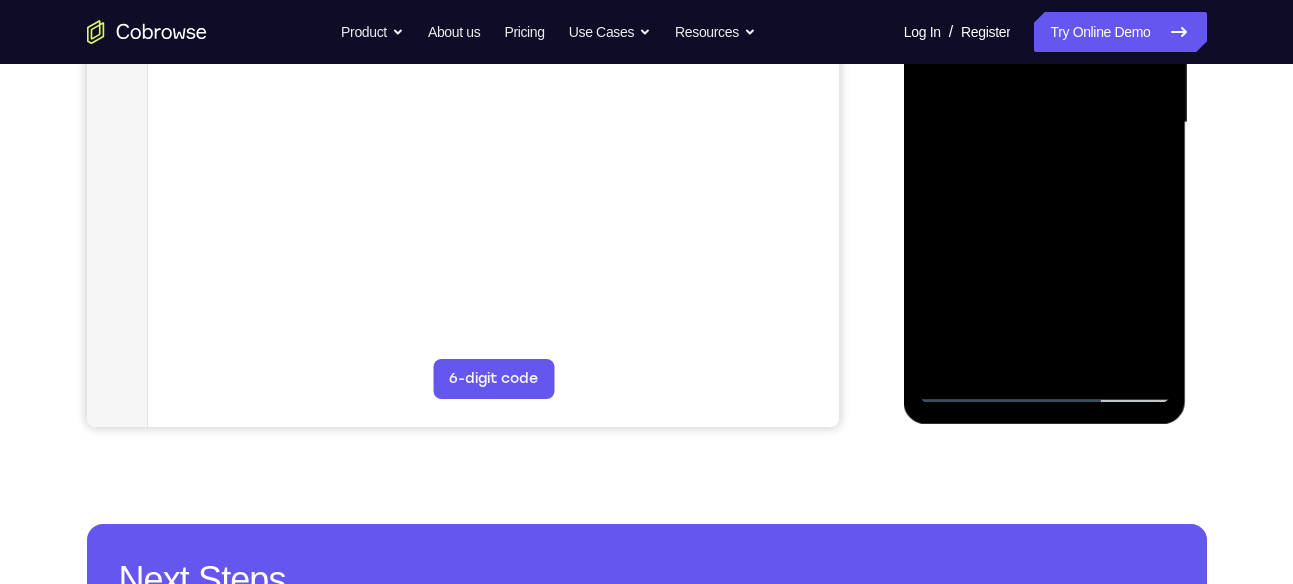 click at bounding box center (1045, 123) 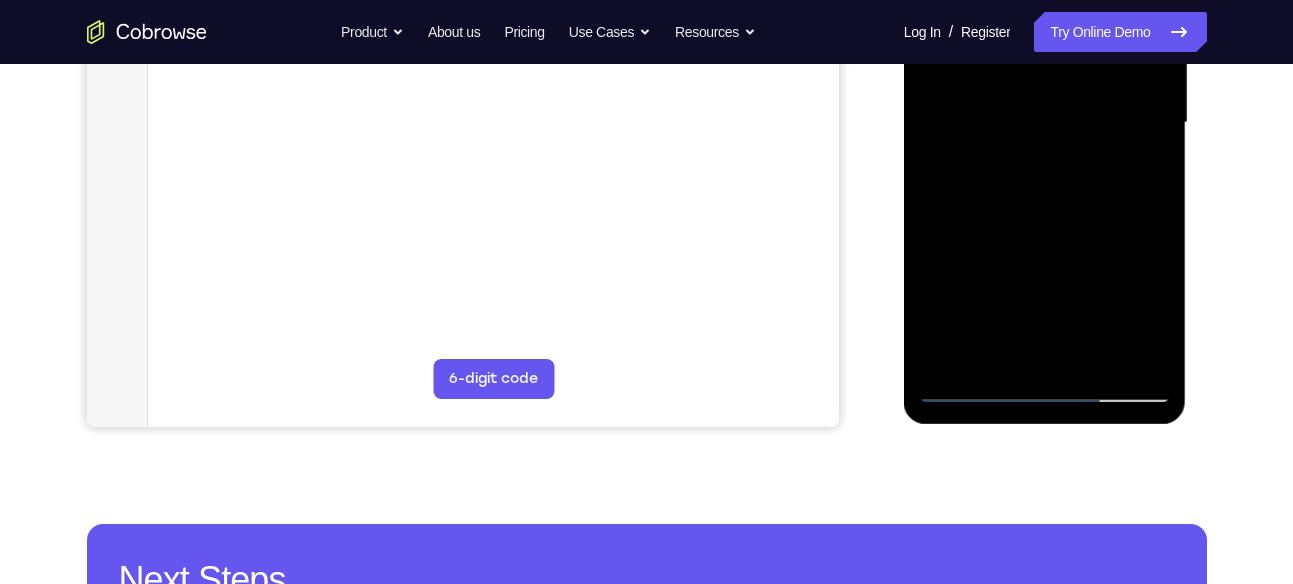 click at bounding box center [1045, 123] 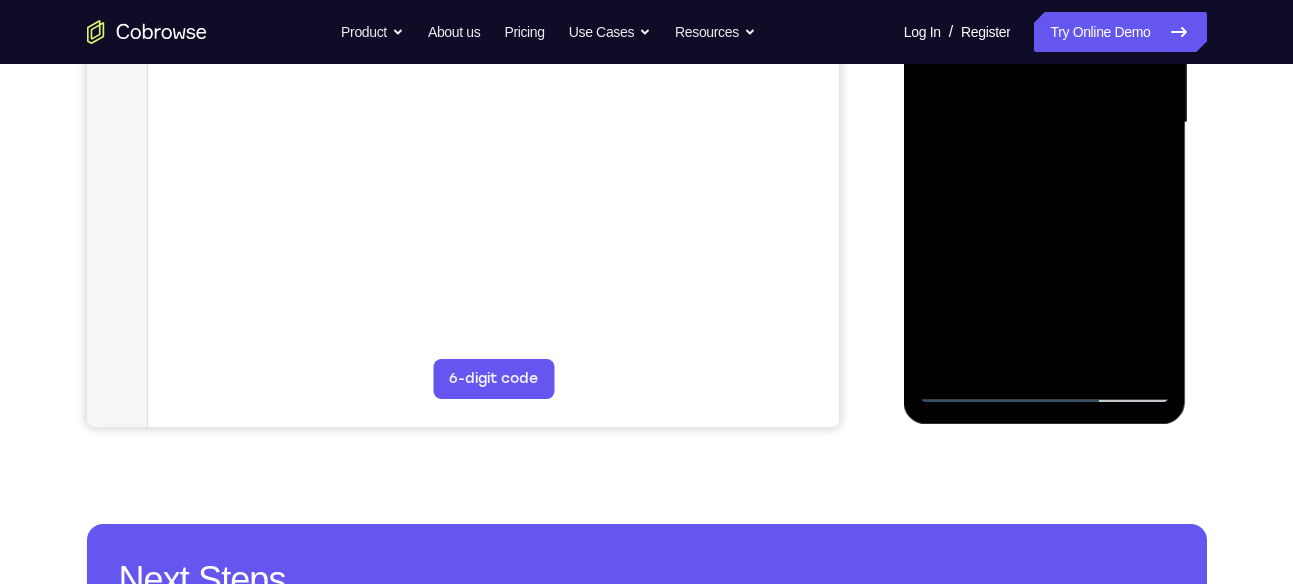 click at bounding box center [1045, 123] 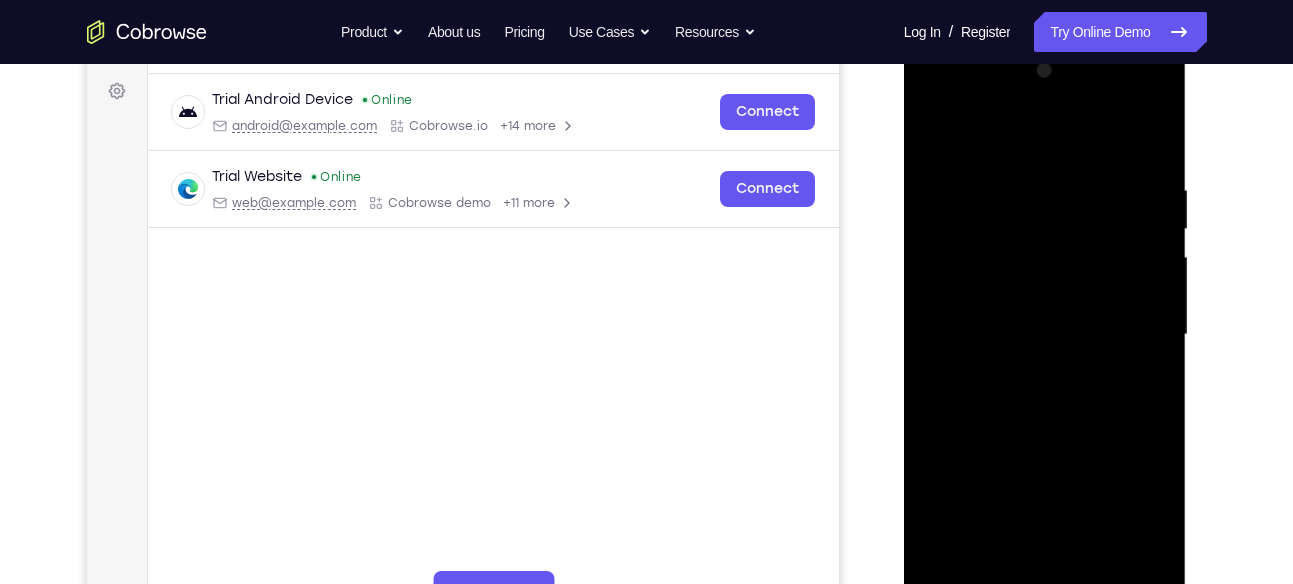 scroll, scrollTop: 290, scrollLeft: 0, axis: vertical 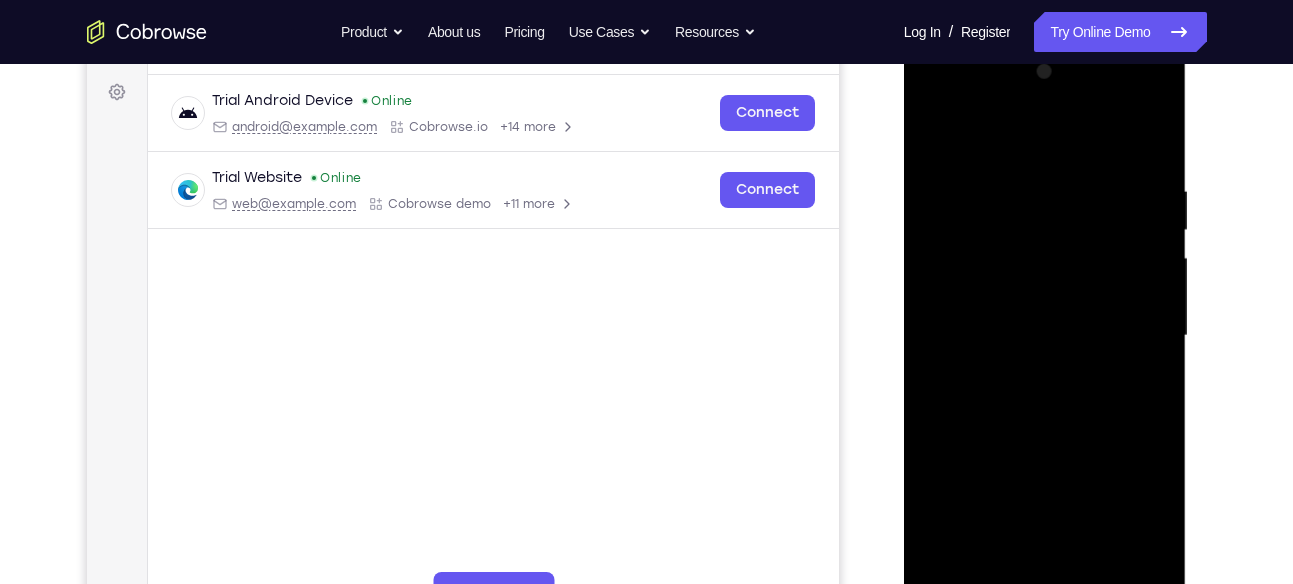 click at bounding box center [1045, 336] 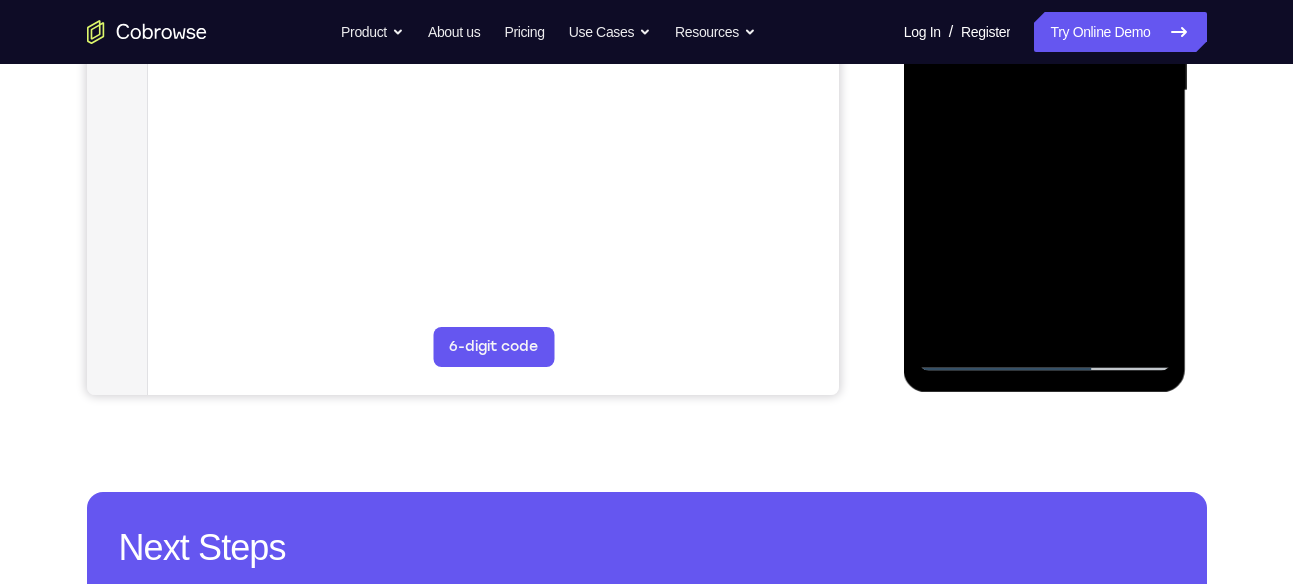 scroll, scrollTop: 538, scrollLeft: 0, axis: vertical 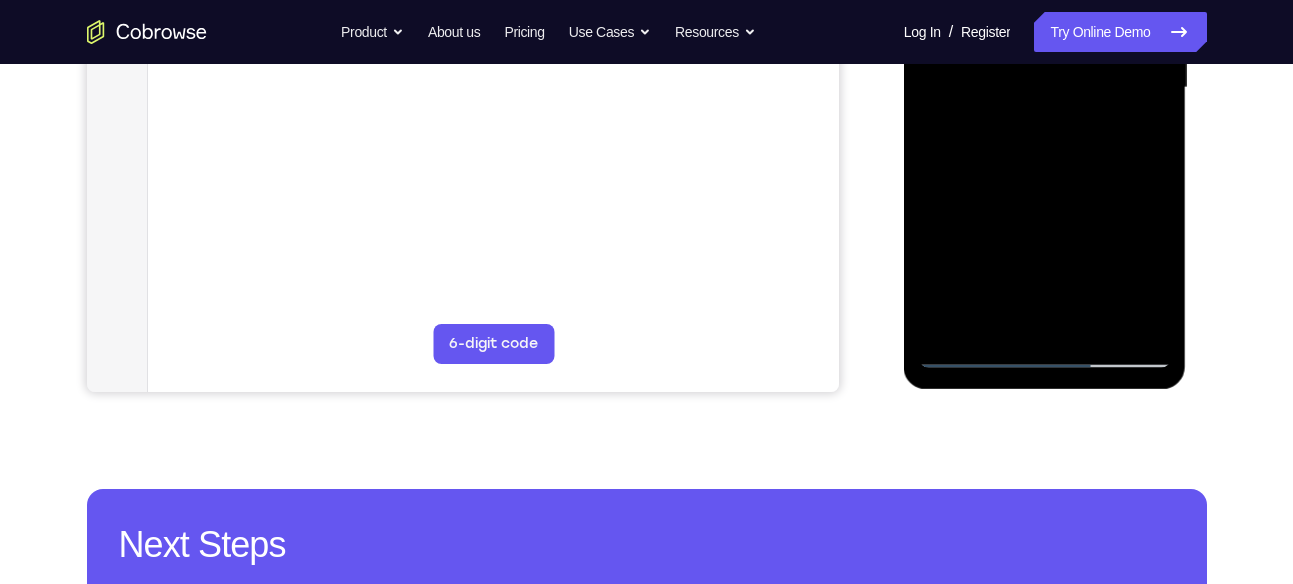 click at bounding box center (1045, 88) 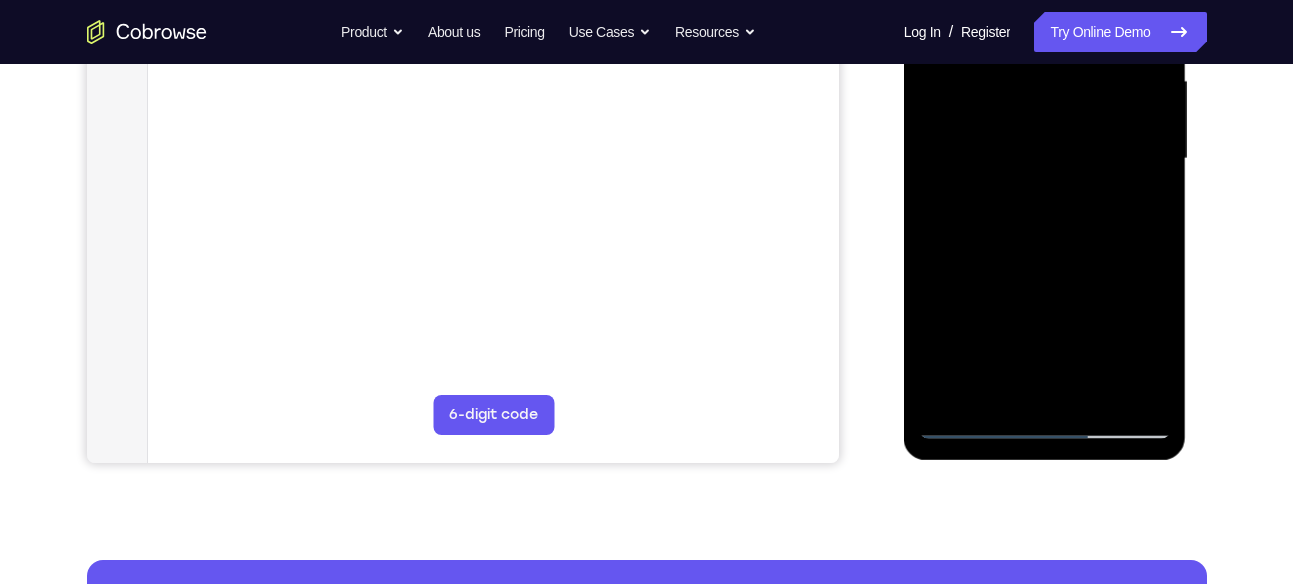 scroll, scrollTop: 486, scrollLeft: 0, axis: vertical 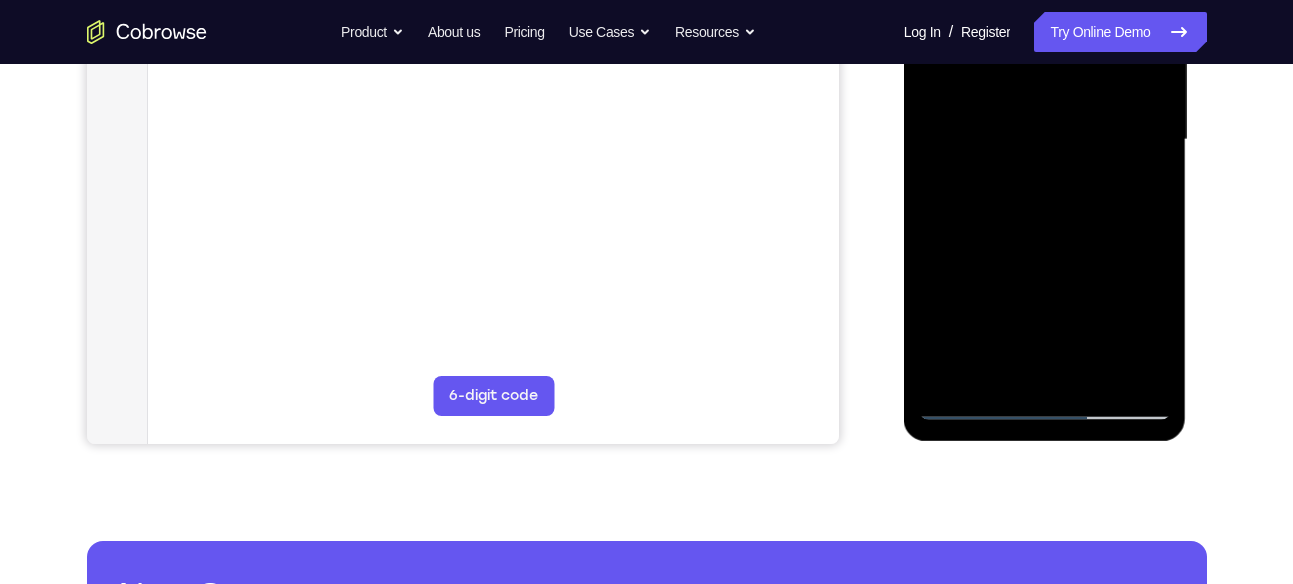 click at bounding box center [1045, 140] 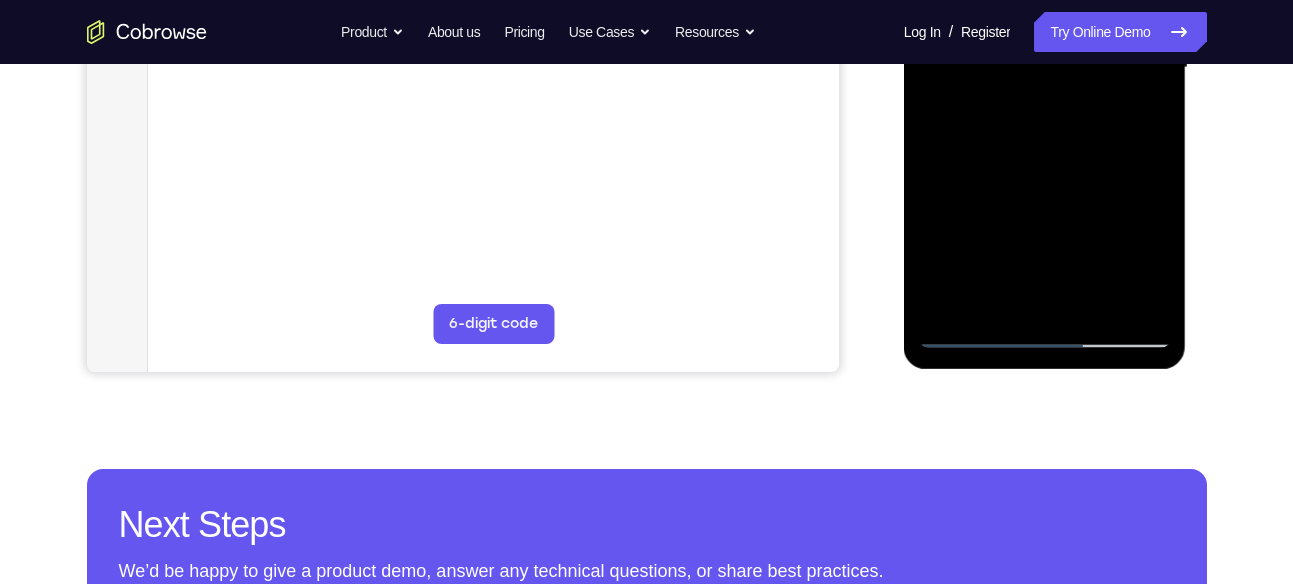 scroll, scrollTop: 550, scrollLeft: 0, axis: vertical 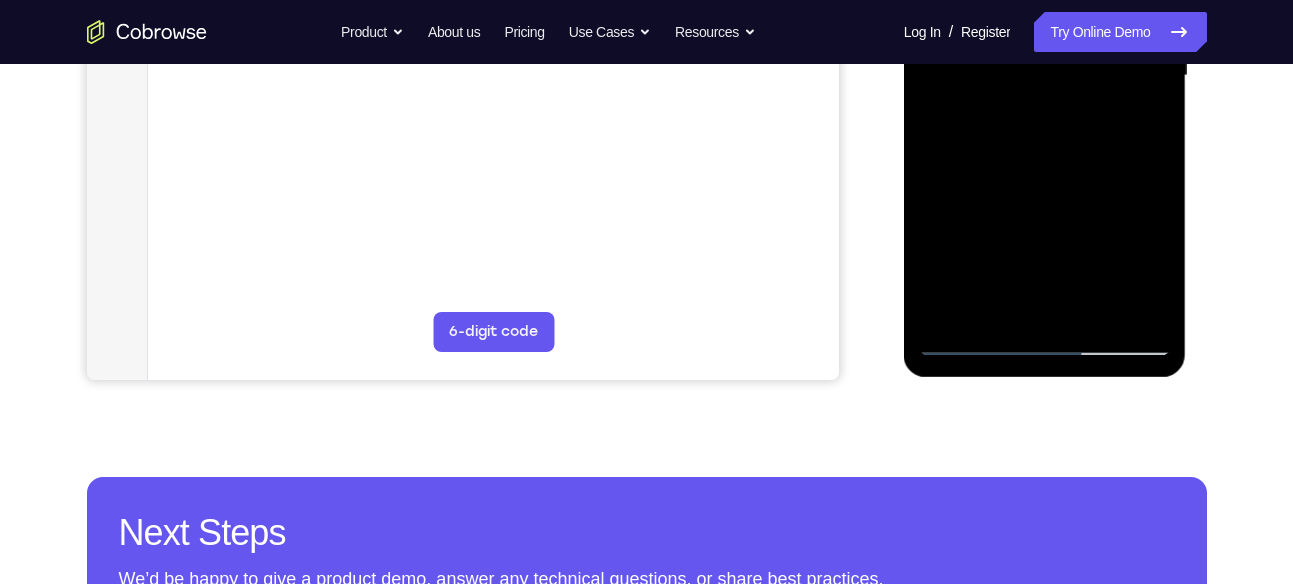 click at bounding box center (1045, 76) 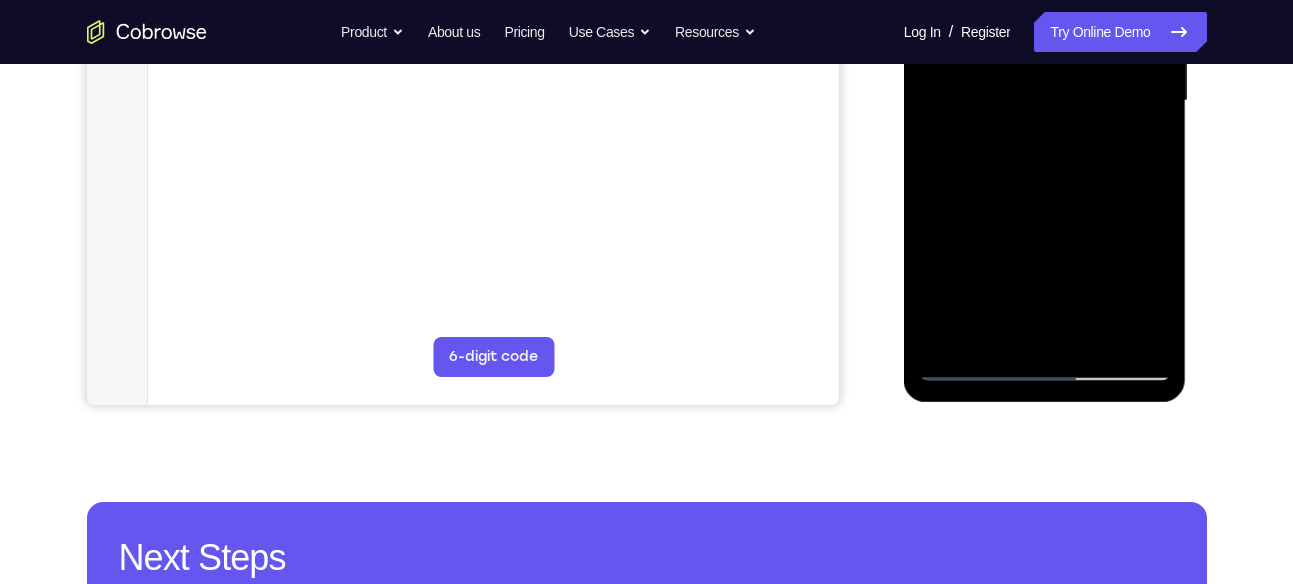 scroll, scrollTop: 524, scrollLeft: 0, axis: vertical 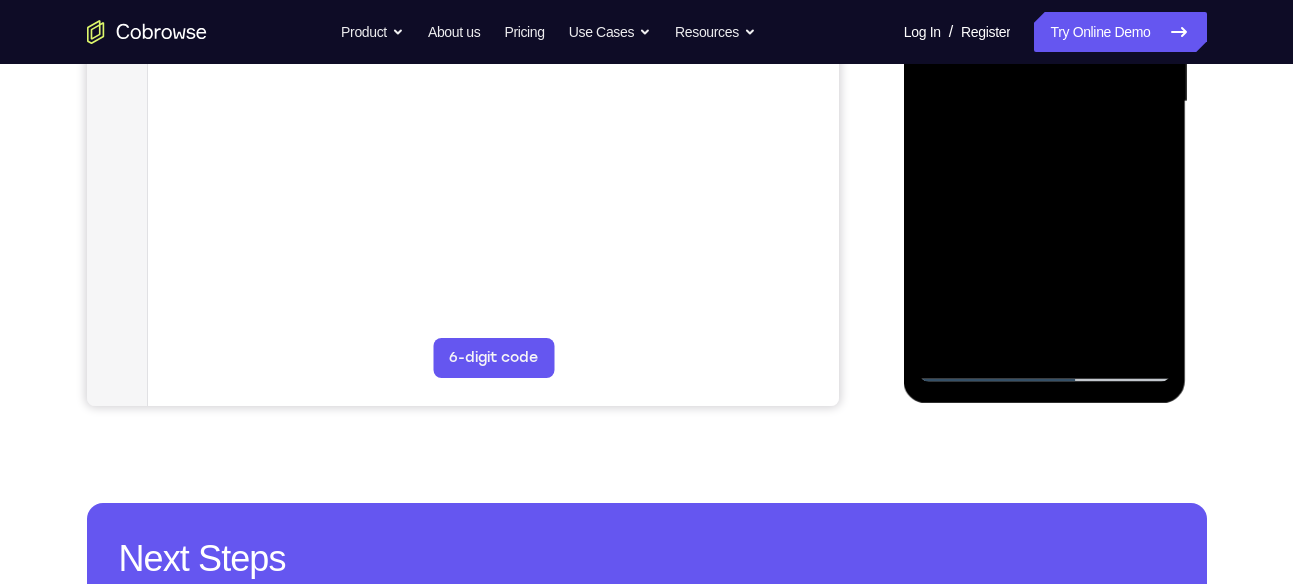 click at bounding box center (1045, 102) 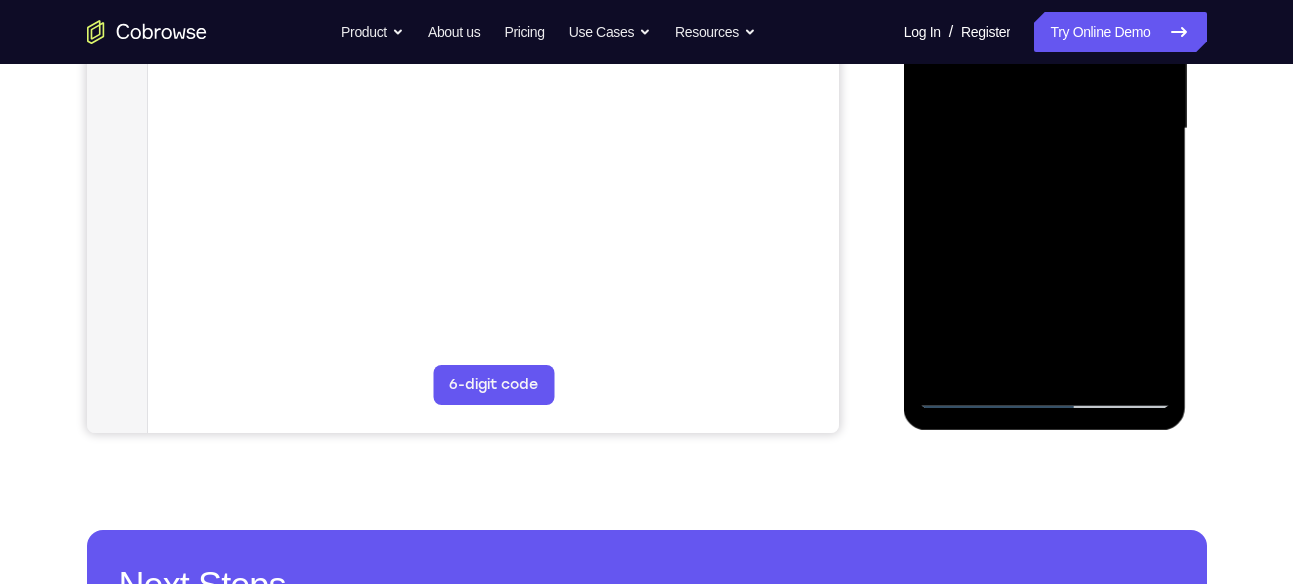 click at bounding box center [1045, 129] 